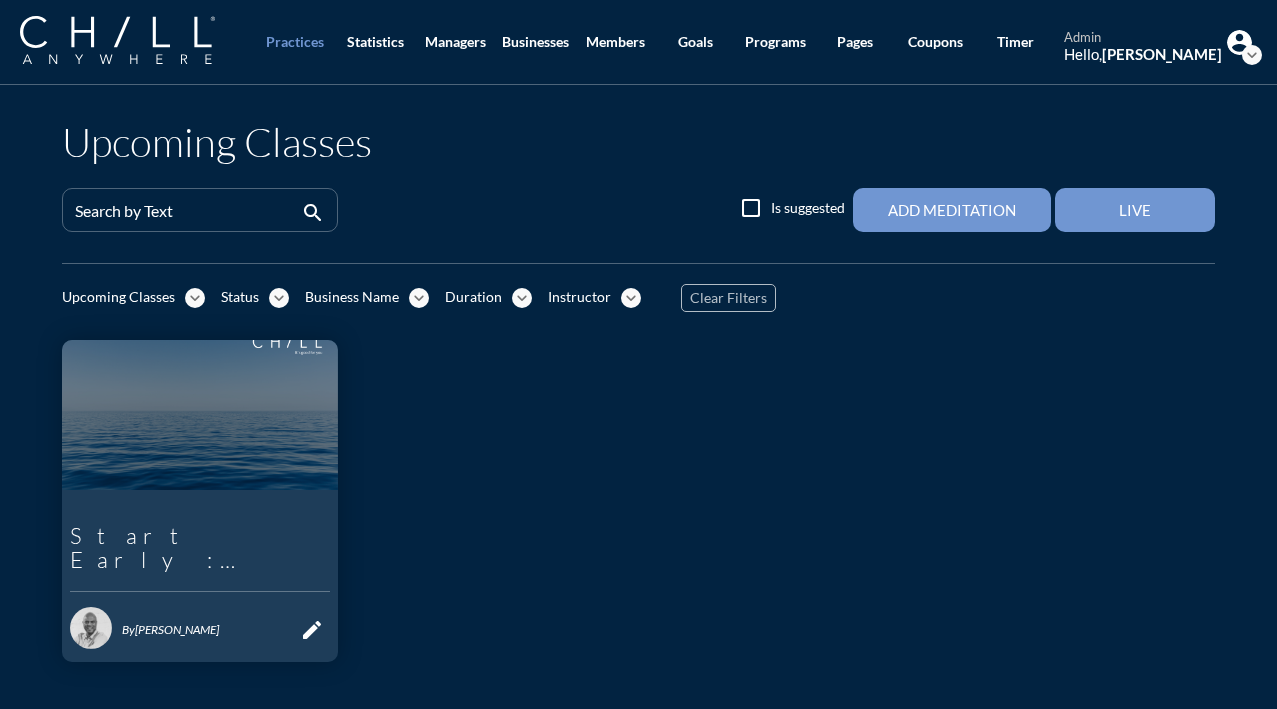 scroll, scrollTop: 0, scrollLeft: 0, axis: both 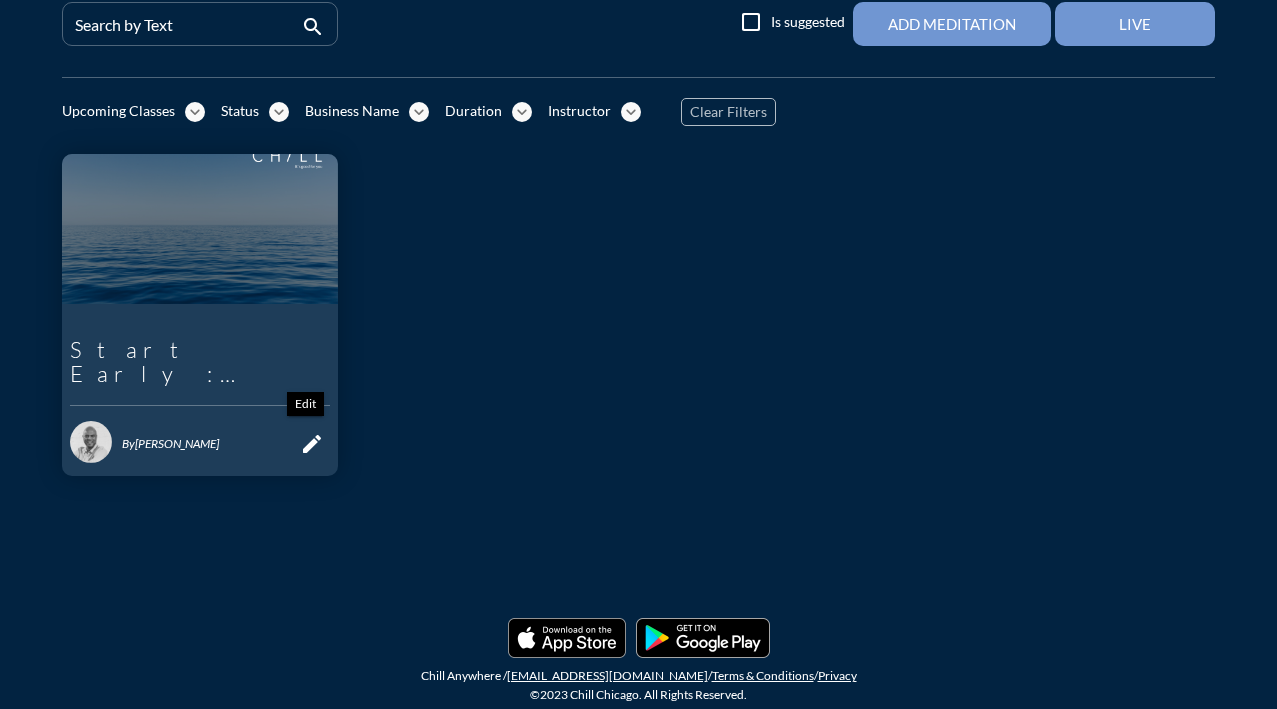 click on "edit" at bounding box center [312, 444] 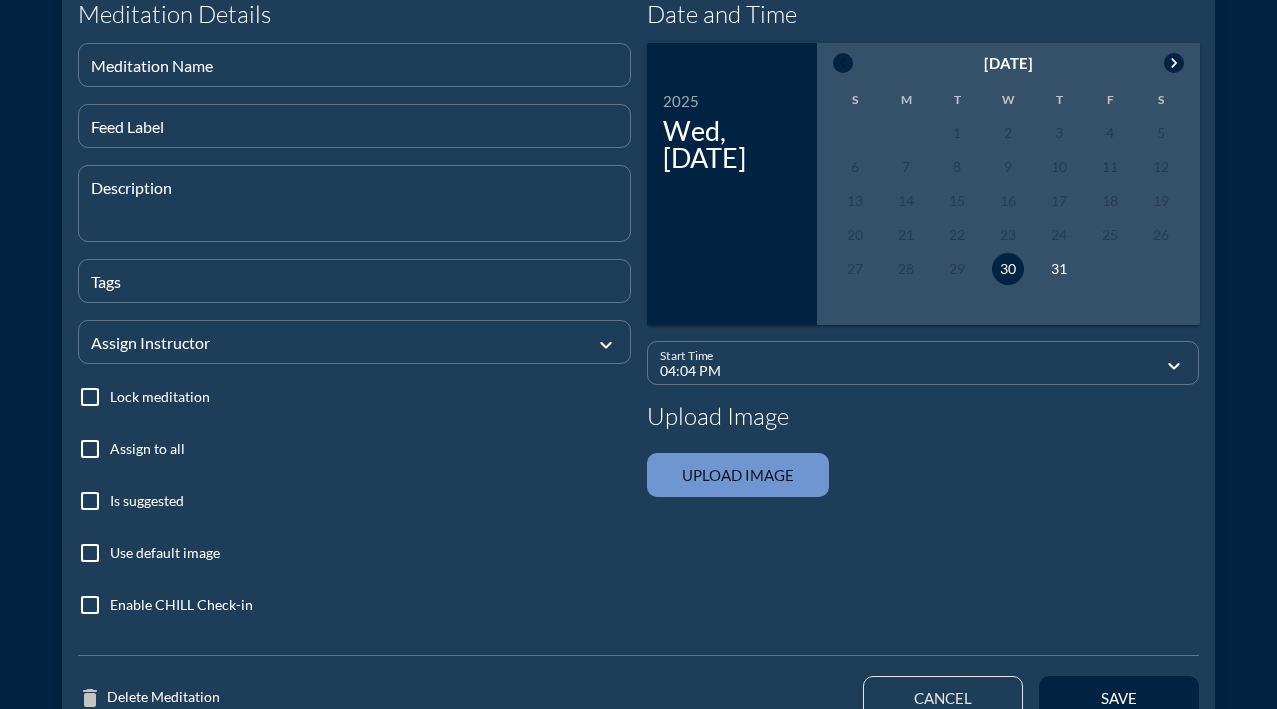 scroll, scrollTop: 0, scrollLeft: 0, axis: both 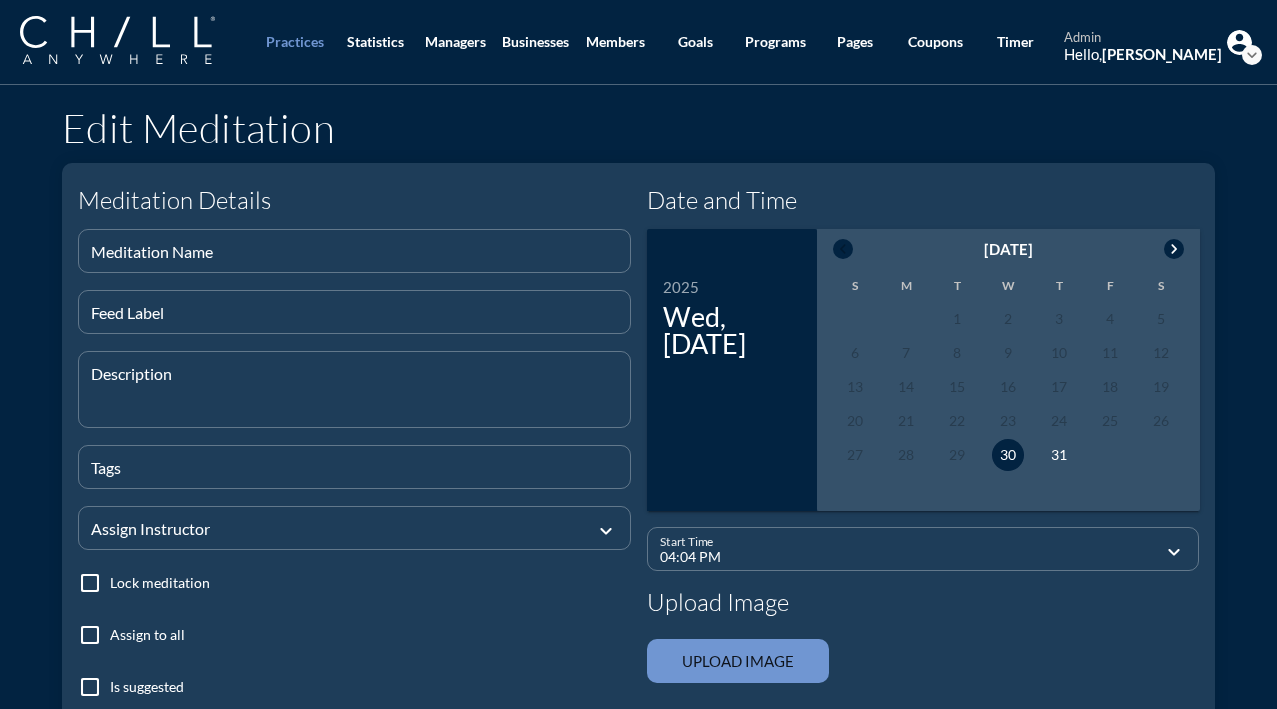 type on "Start Early: Breathing Techniques Meditation" 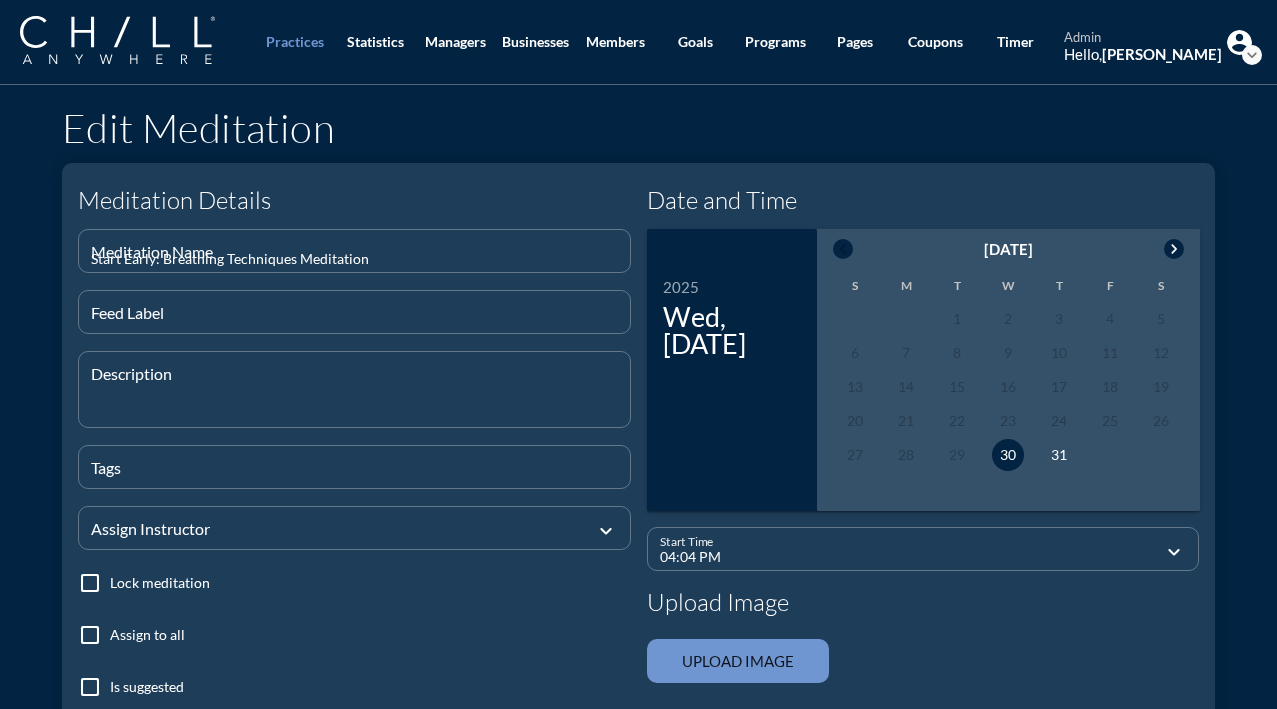 type on "A 15-min meditation with [PERSON_NAME]." 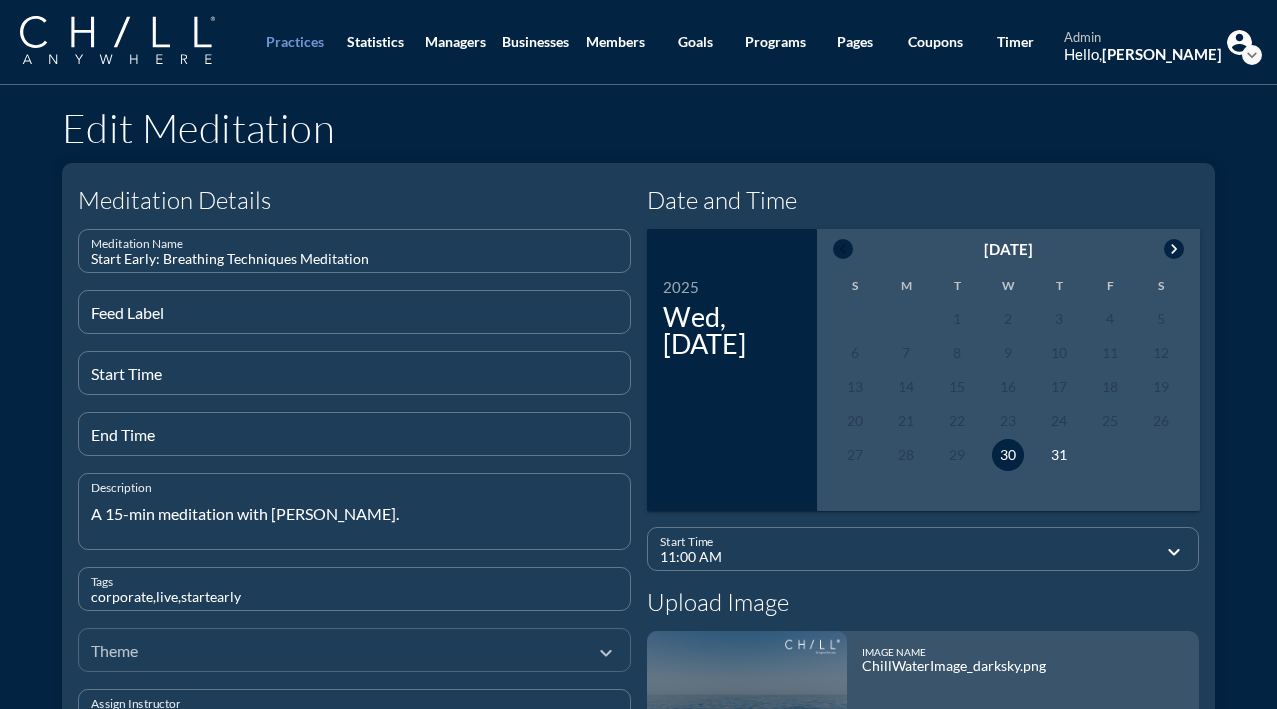 scroll, scrollTop: 569, scrollLeft: 0, axis: vertical 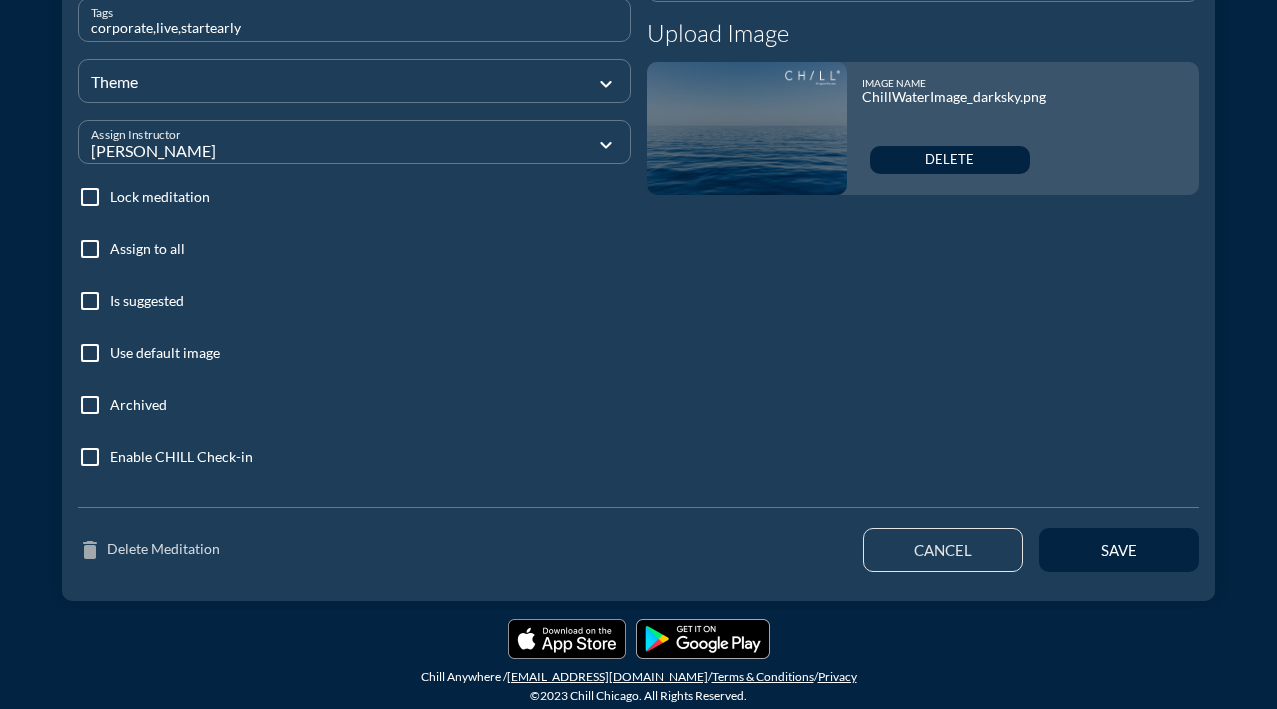 click on "delete Delete Meditation" at bounding box center [149, 550] 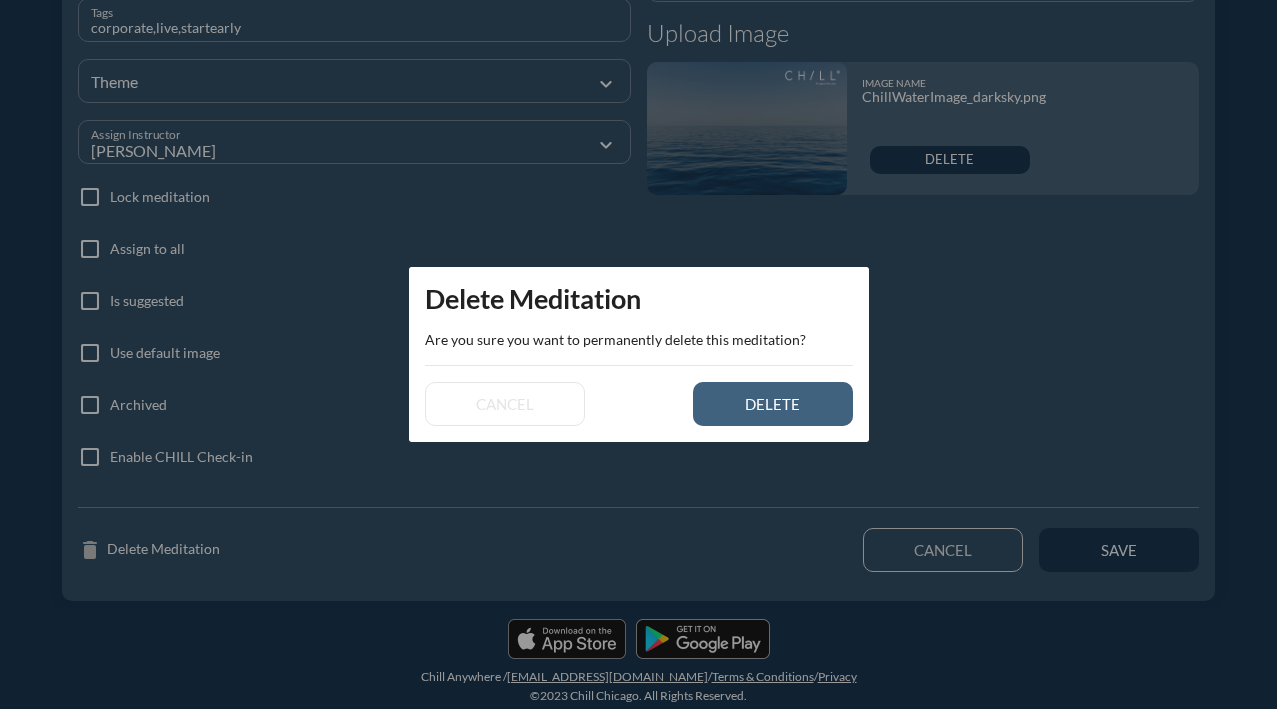 click on "delete" at bounding box center (773, 404) 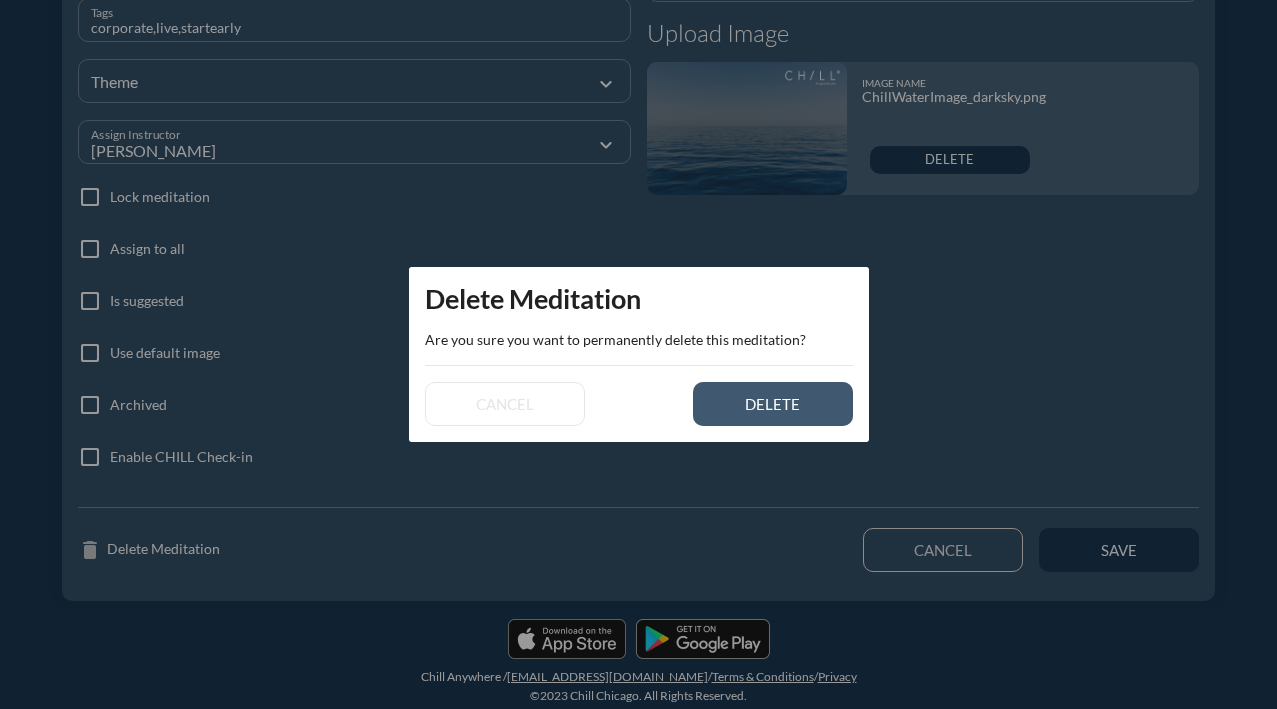 type 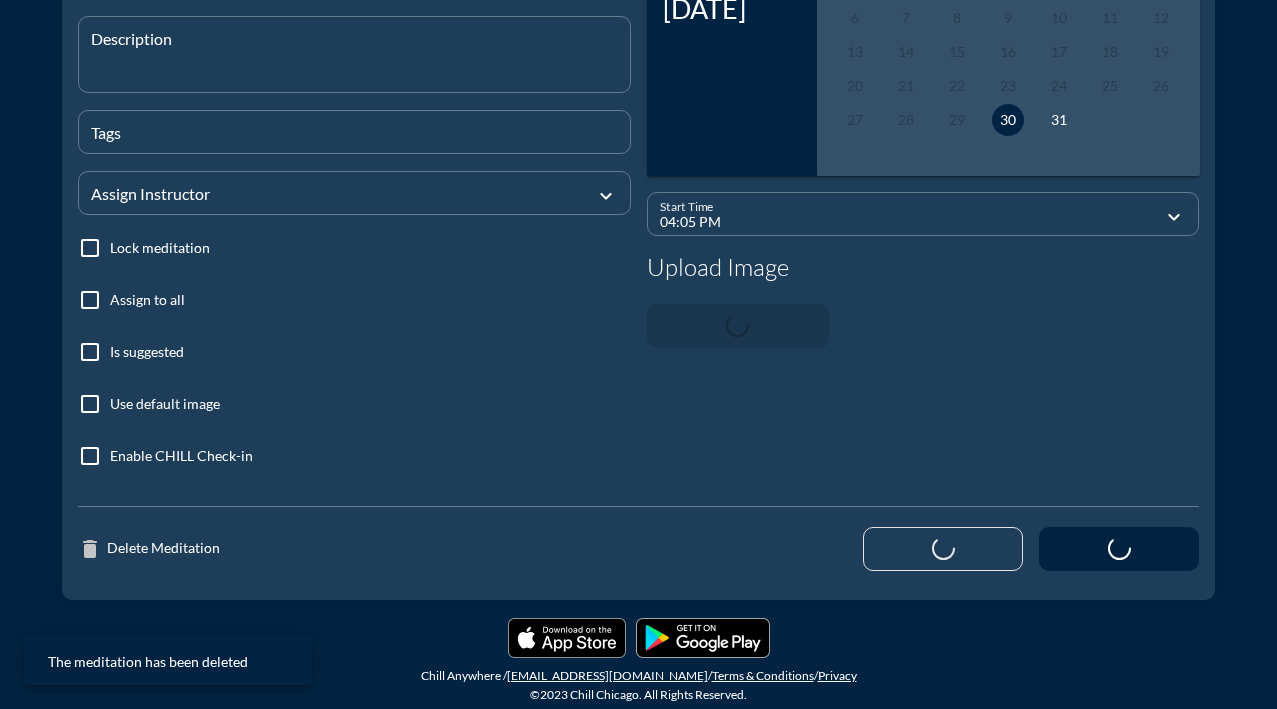 scroll, scrollTop: 334, scrollLeft: 0, axis: vertical 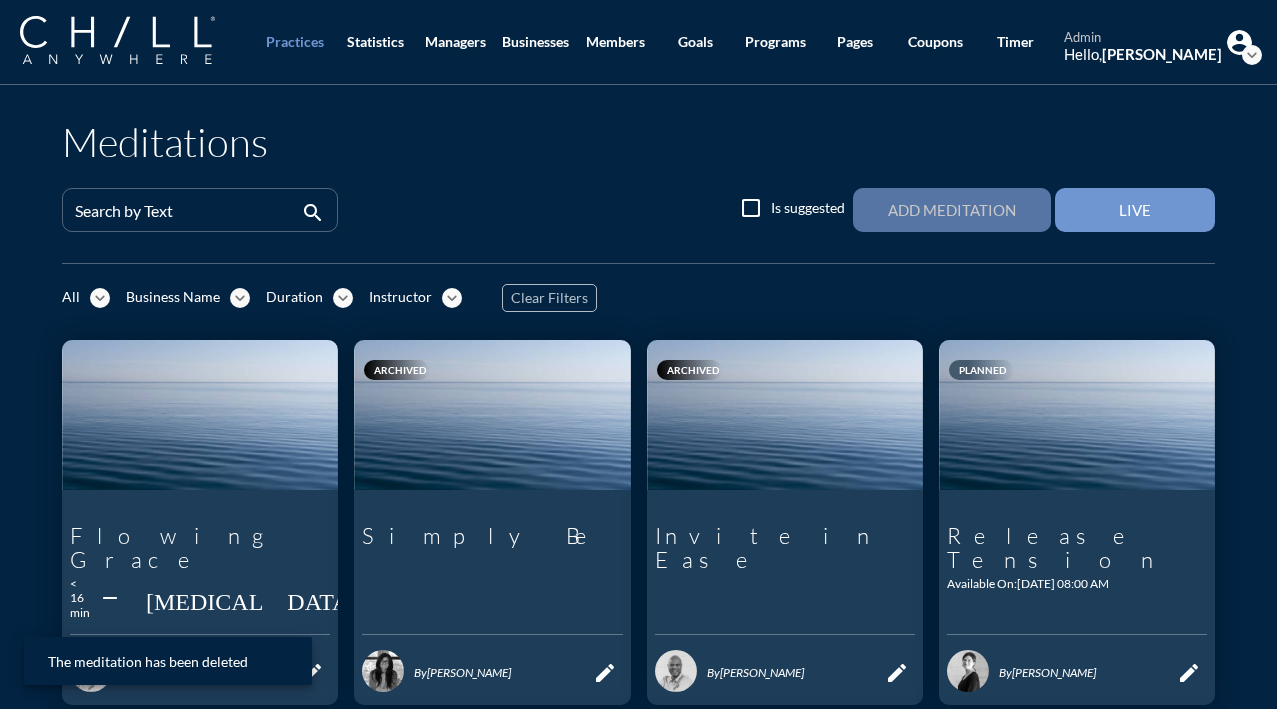 click on "Add Meditation" at bounding box center [952, 210] 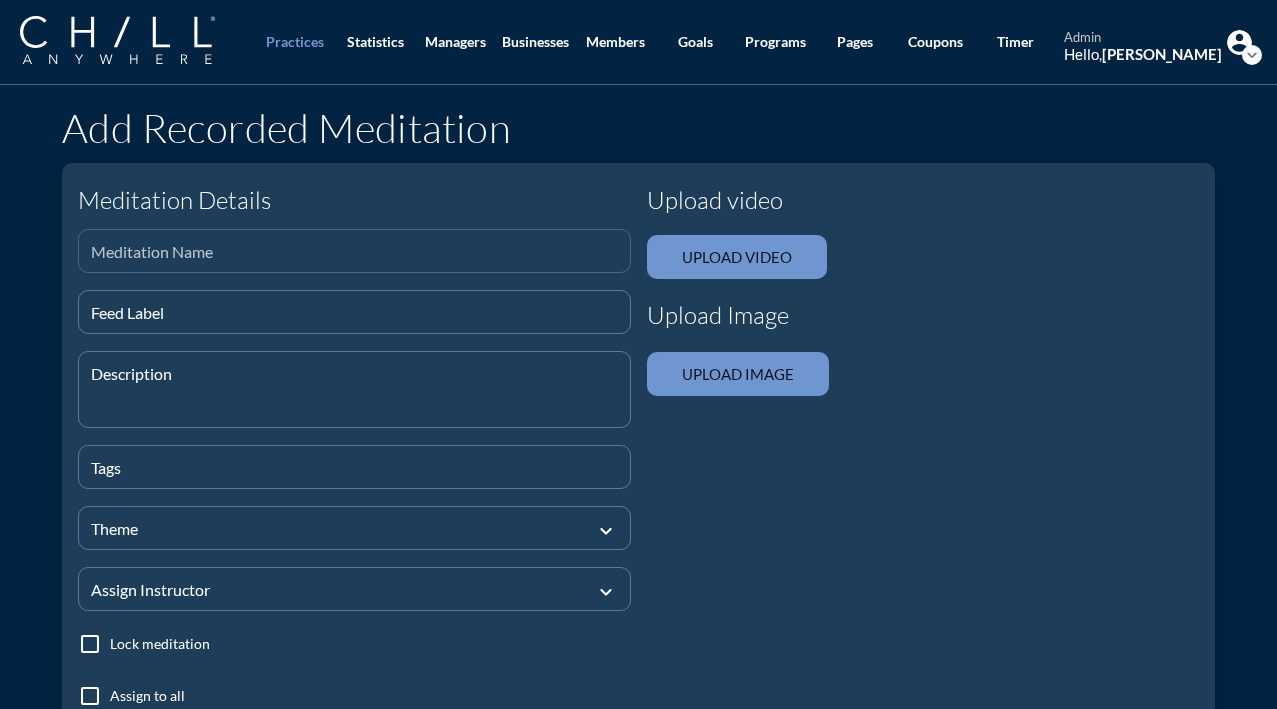 click at bounding box center (354, 259) 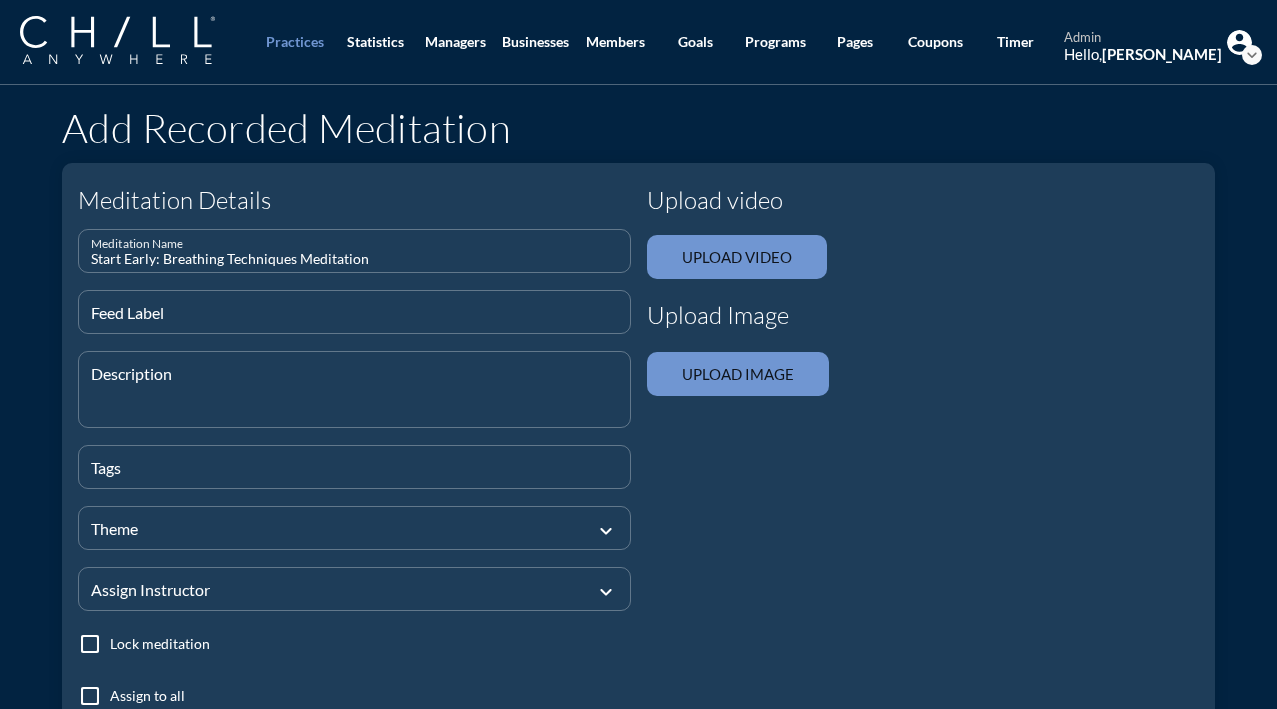 type on "Start Early: Breathing Techniques Meditation" 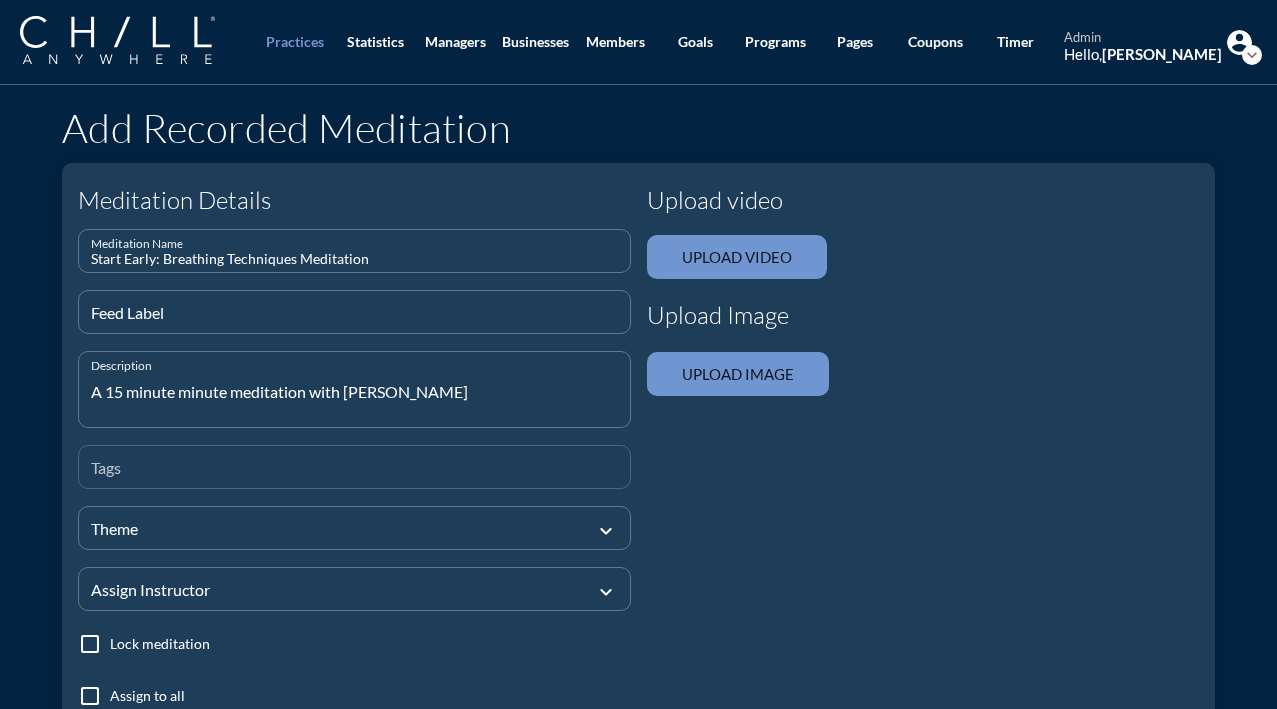 type on "A 15 minute minute meditation with [PERSON_NAME]" 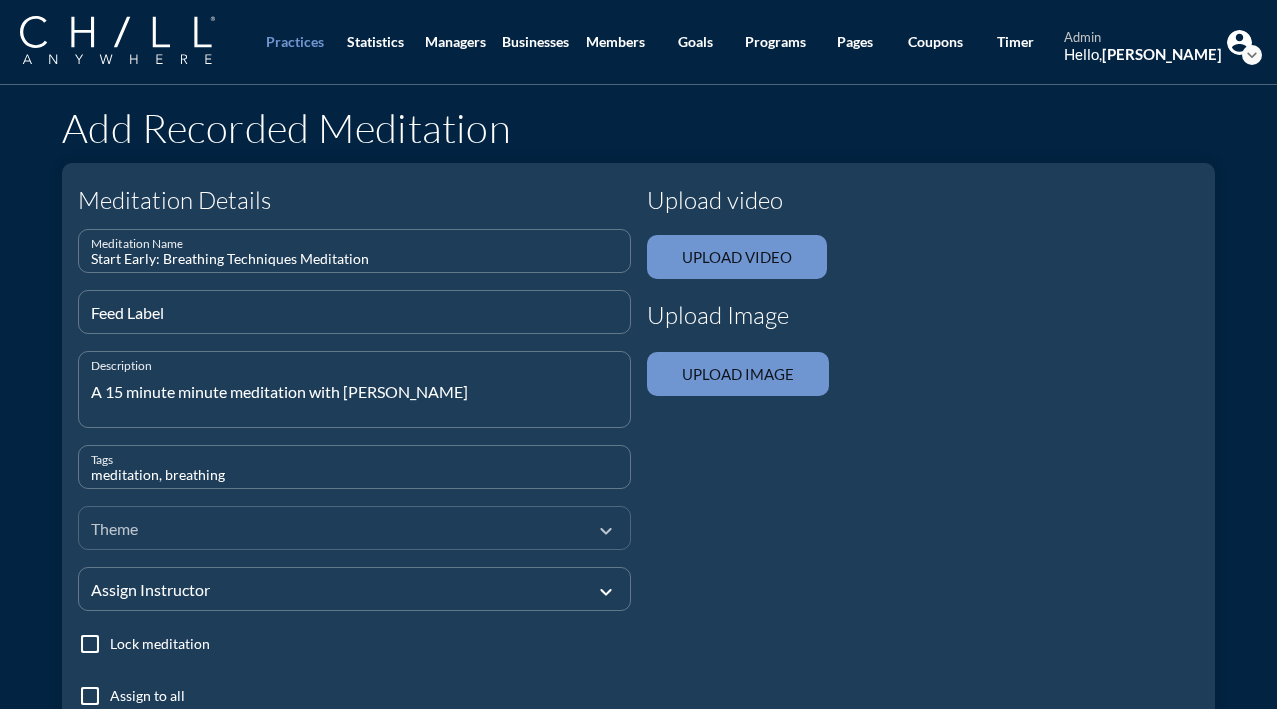 type on "meditation, breathing" 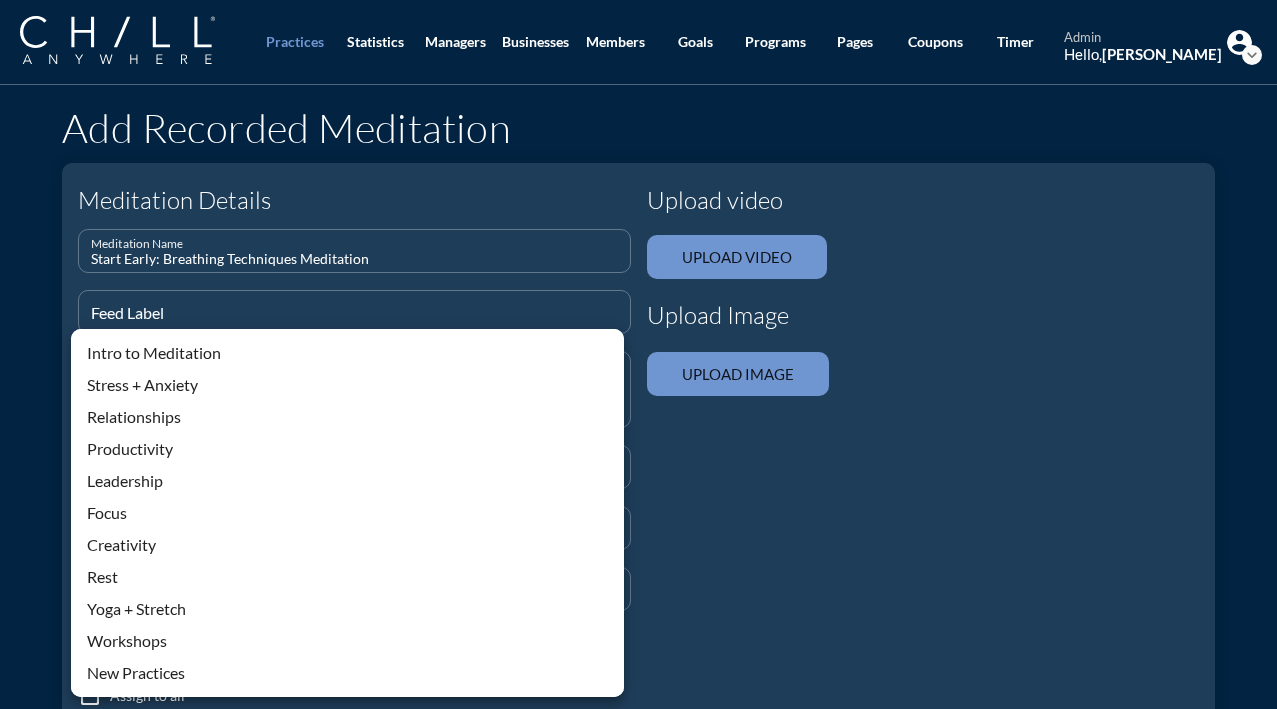 click on "New Practices" at bounding box center [347, 673] 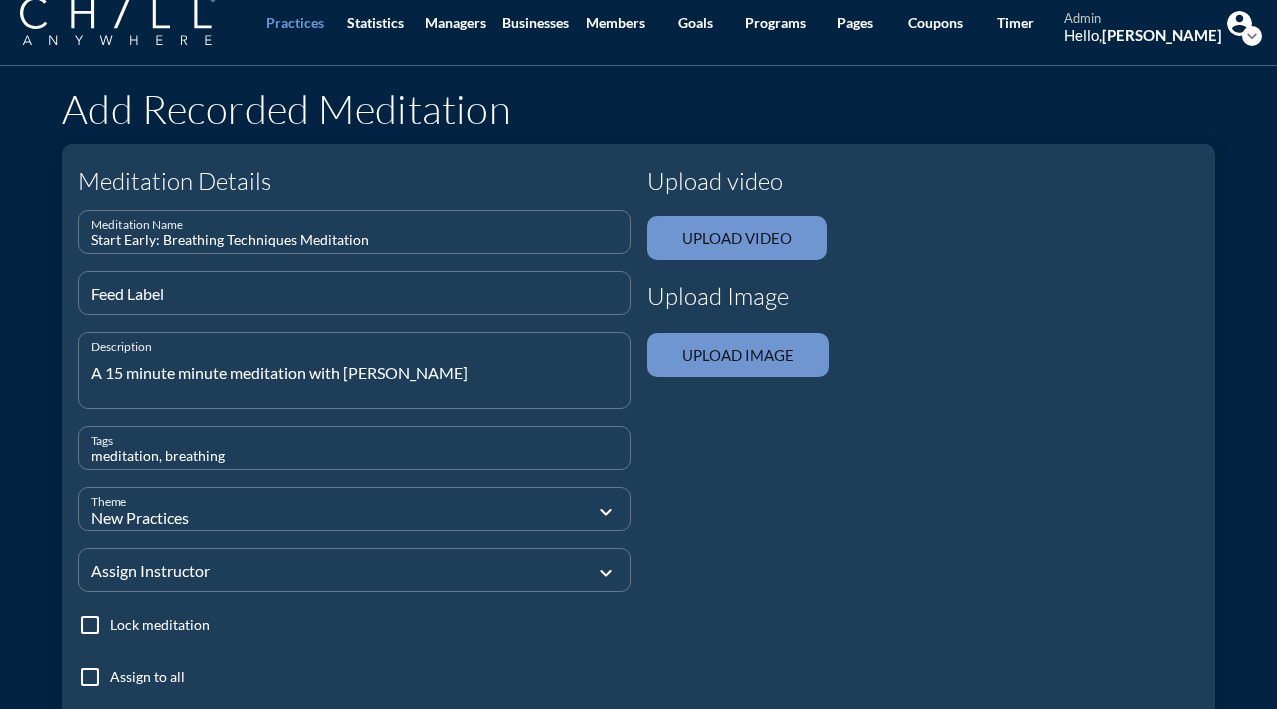 scroll, scrollTop: 24, scrollLeft: 0, axis: vertical 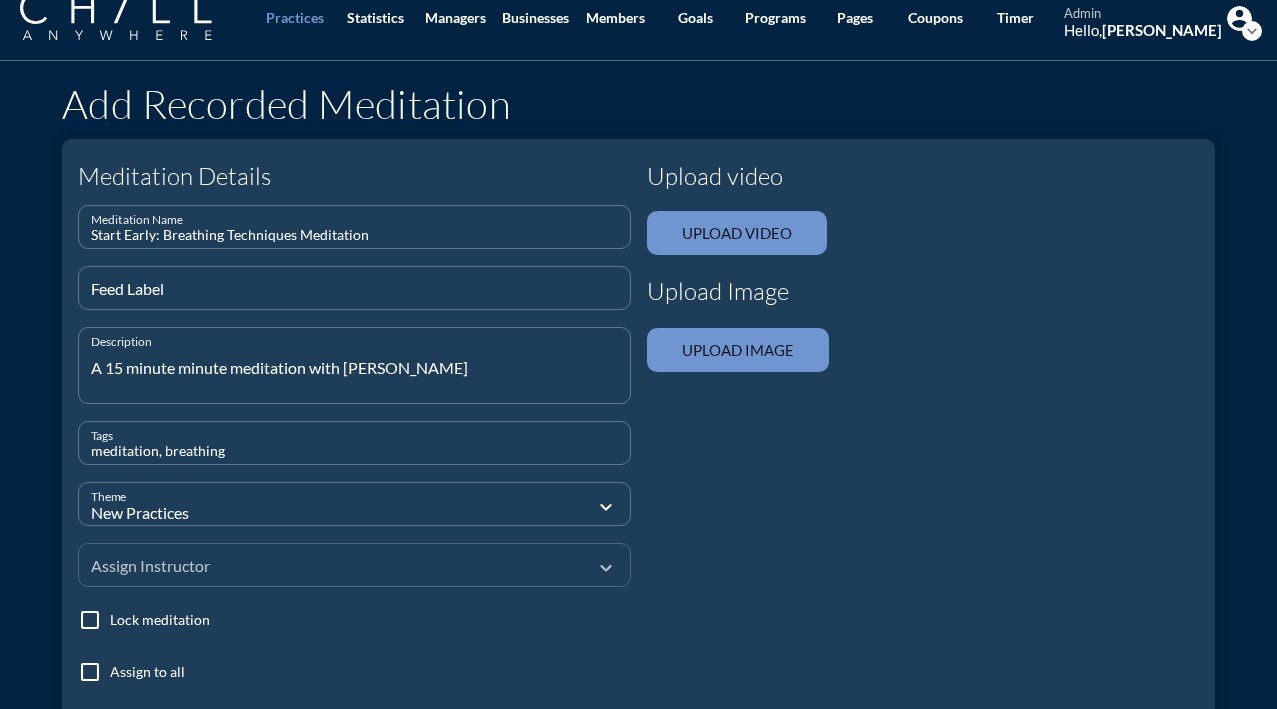click at bounding box center (340, 564) 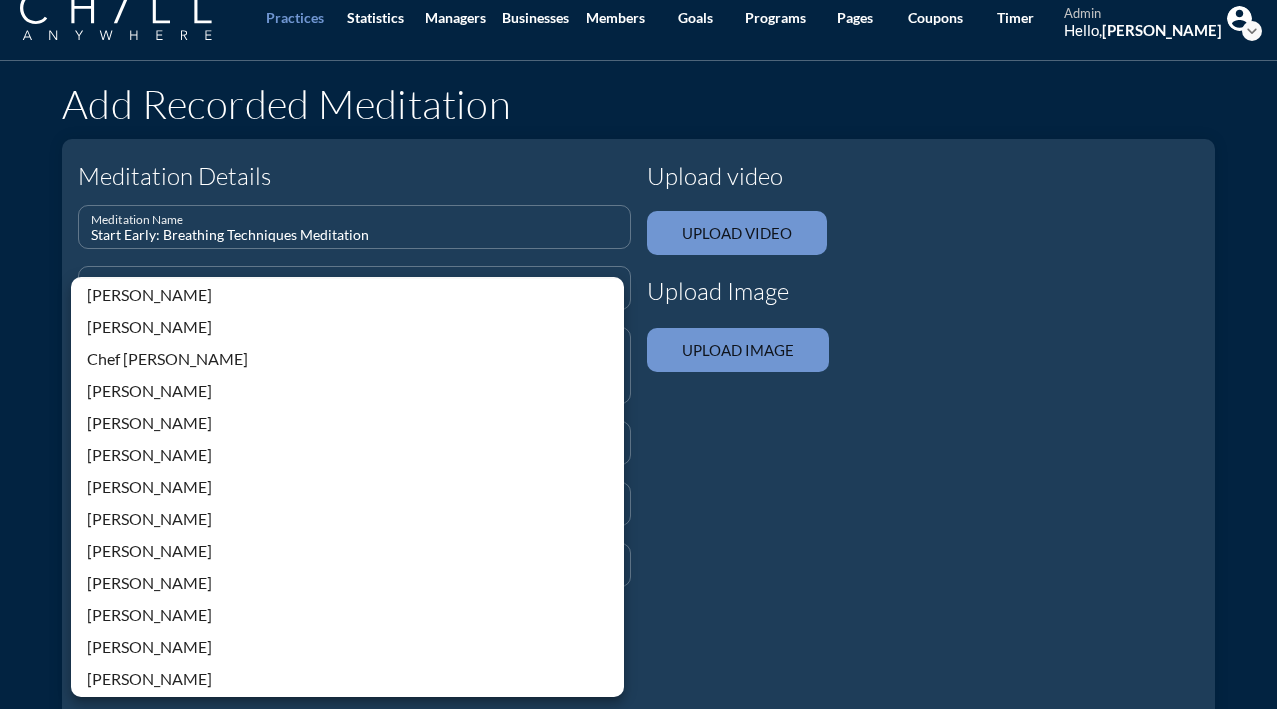 scroll, scrollTop: 428, scrollLeft: 0, axis: vertical 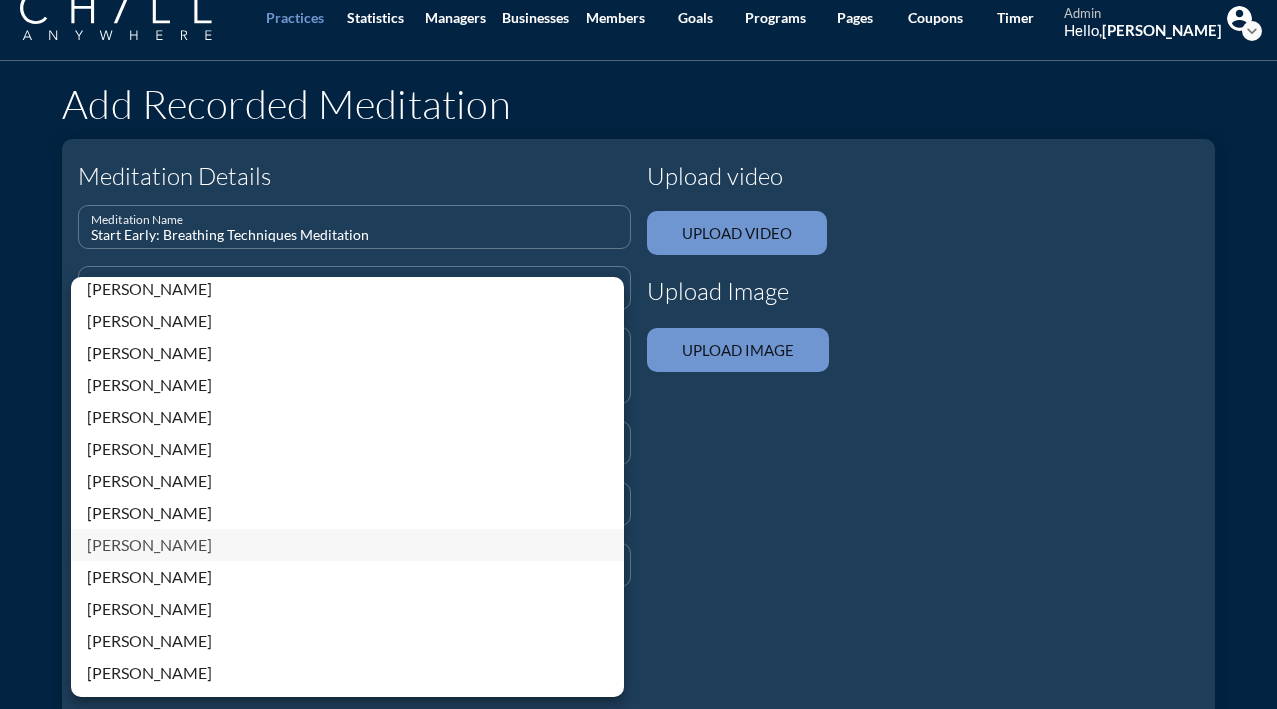 click on "[PERSON_NAME]" at bounding box center [347, 545] 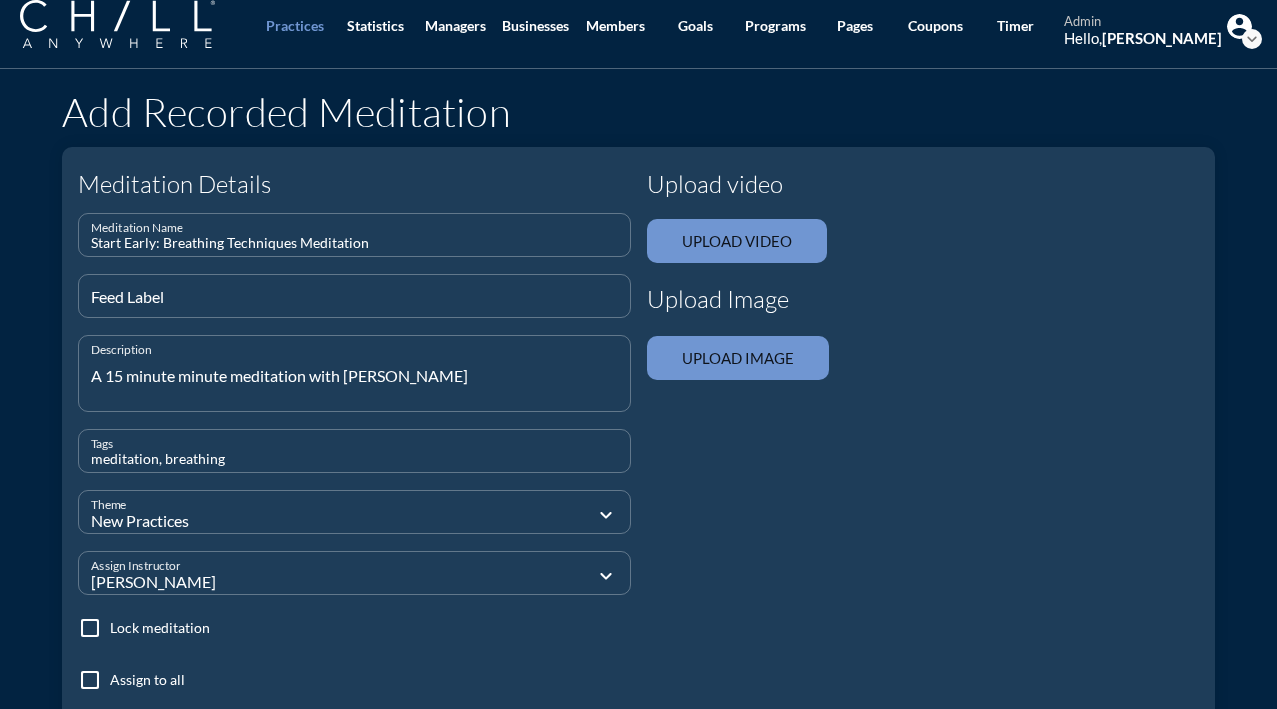 scroll, scrollTop: 12, scrollLeft: 0, axis: vertical 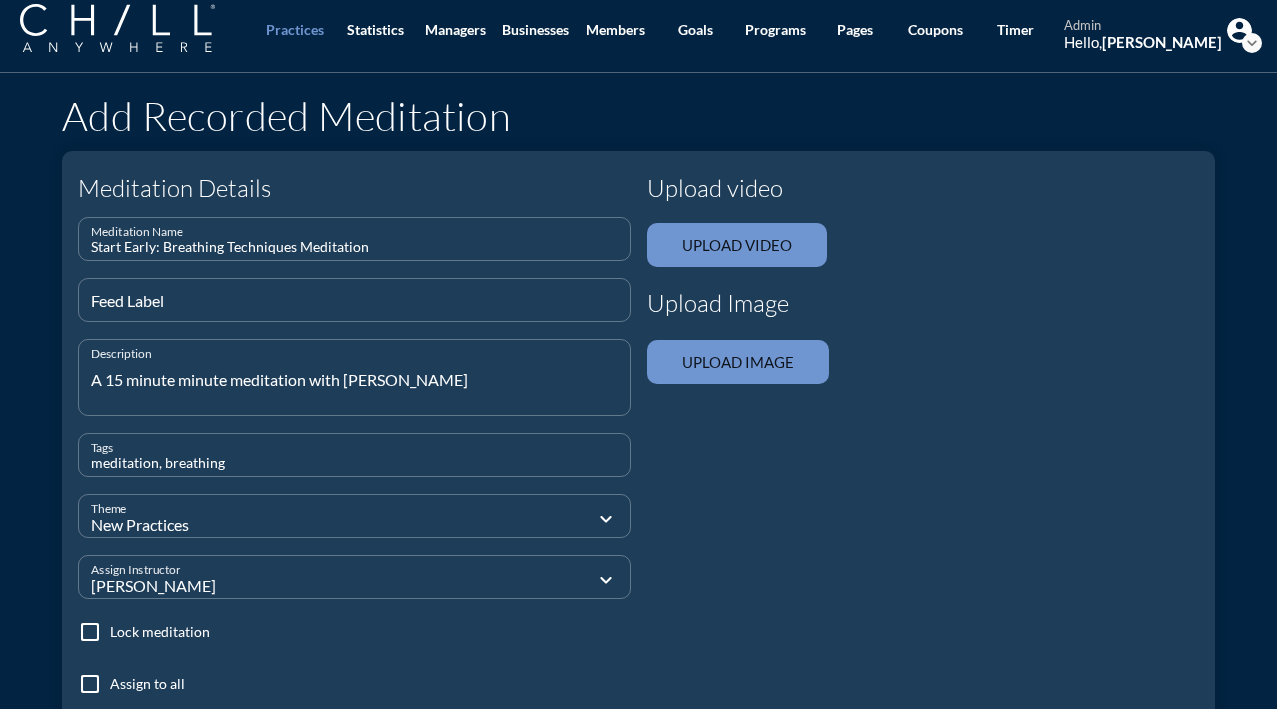 click at bounding box center [737, 245] 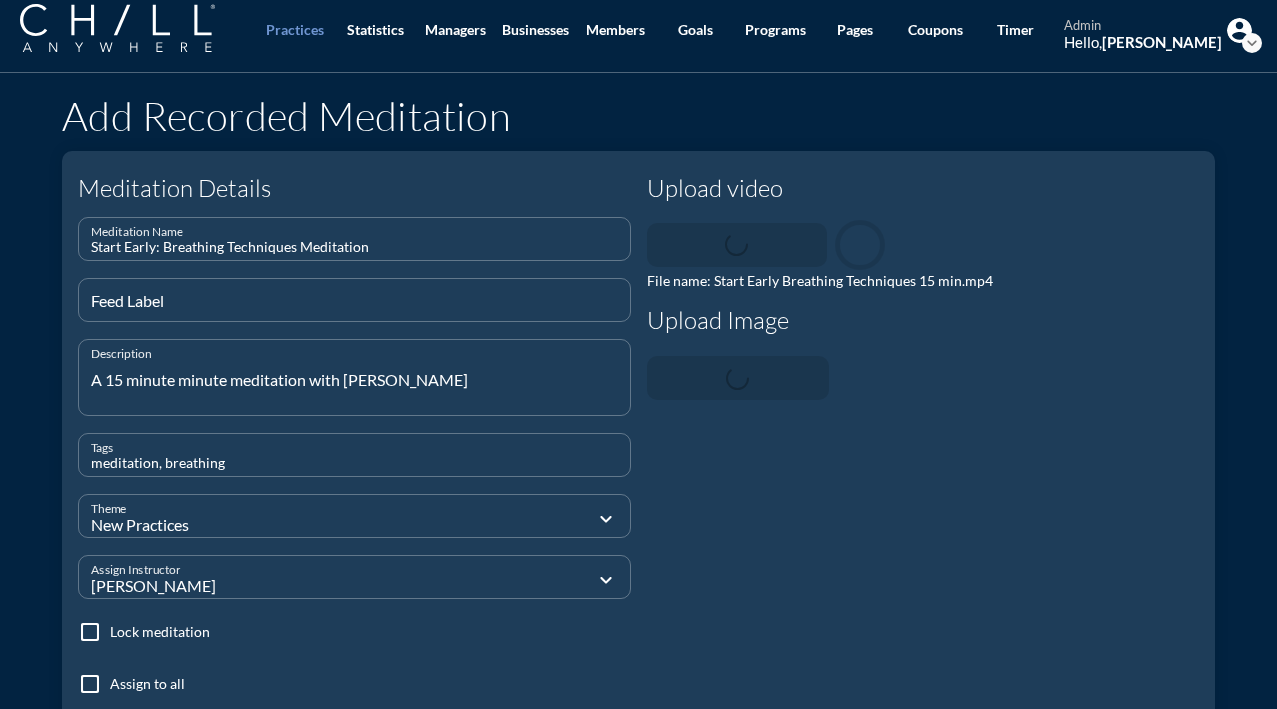 type 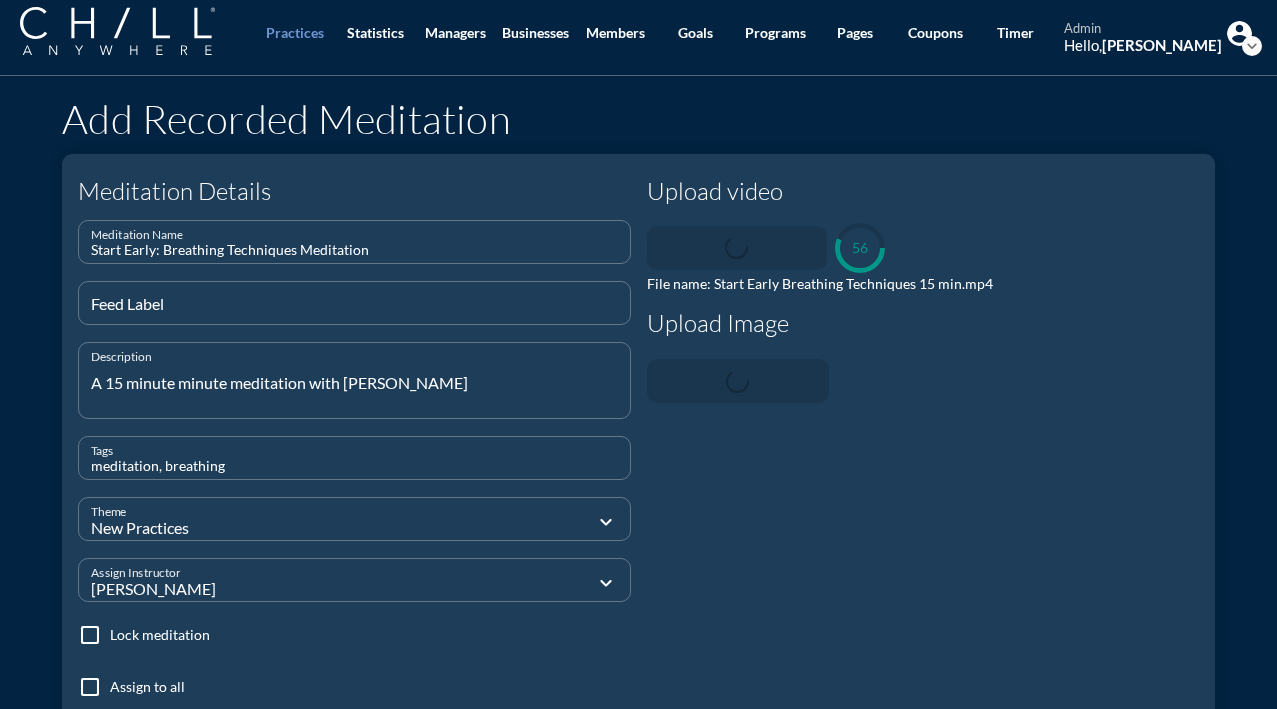 scroll, scrollTop: 8, scrollLeft: 0, axis: vertical 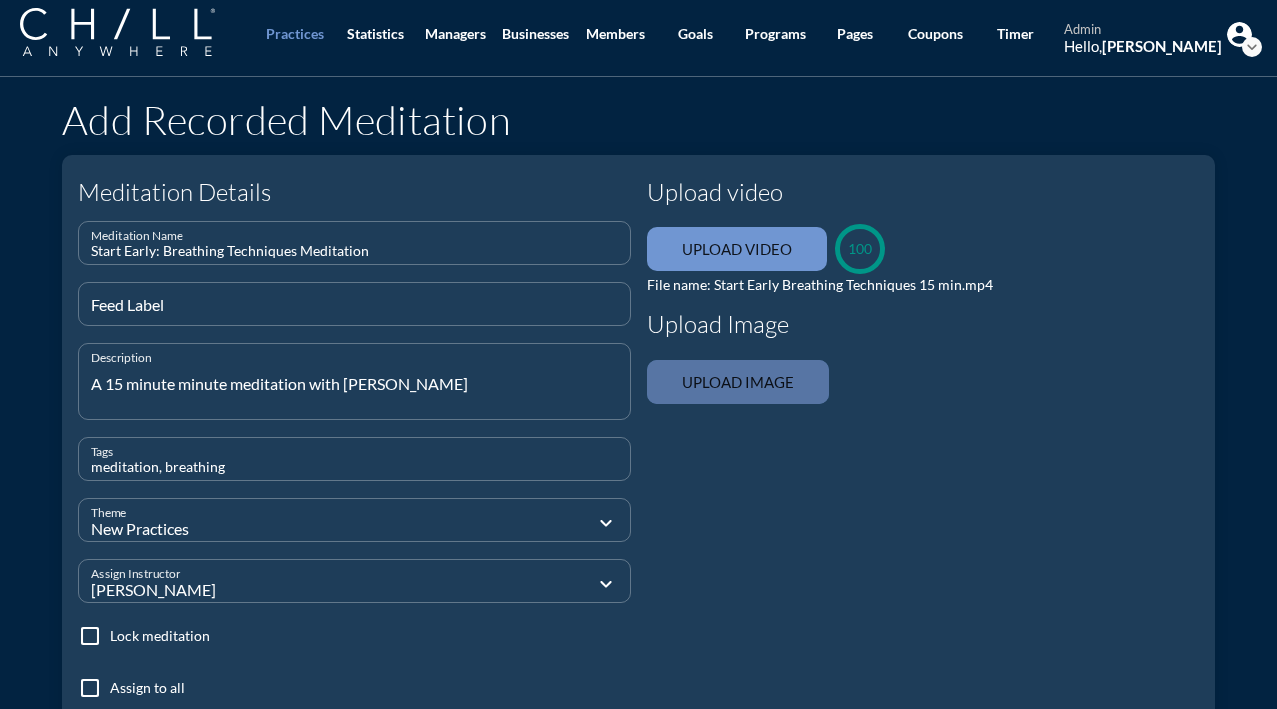 click at bounding box center (738, 382) 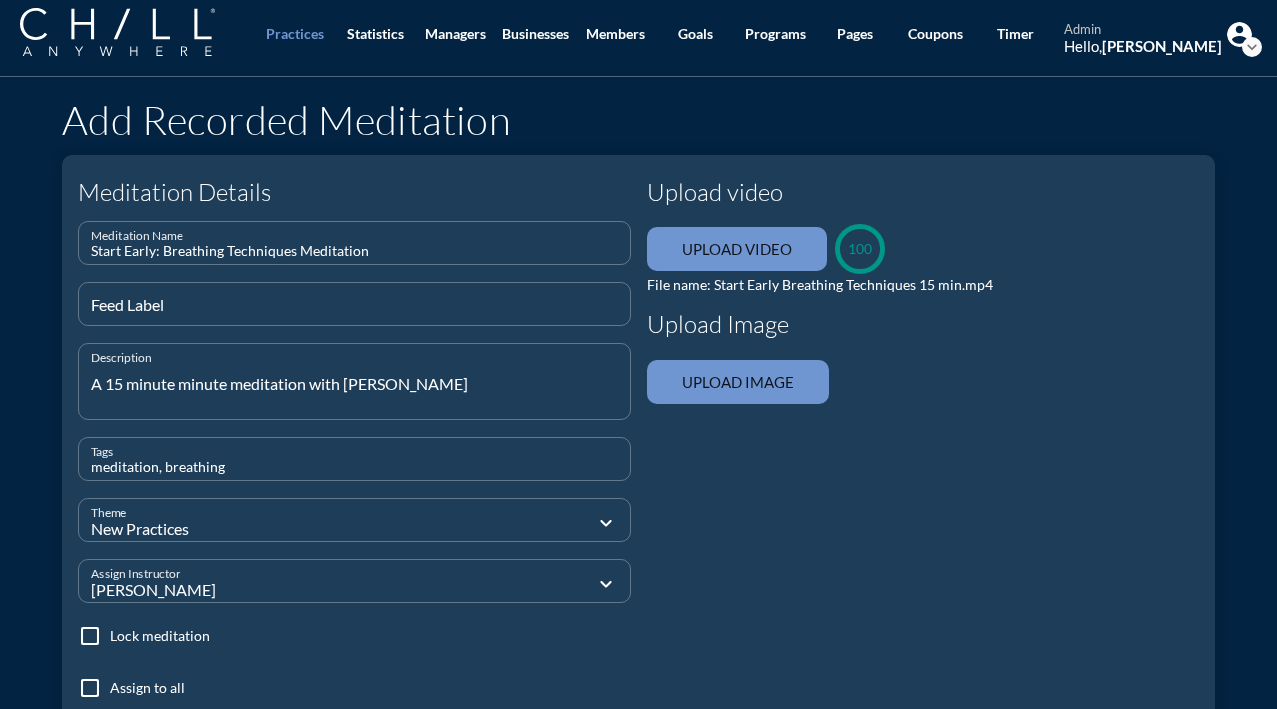 type on "C:\fakepath\Chill Lake Backdrop White.png" 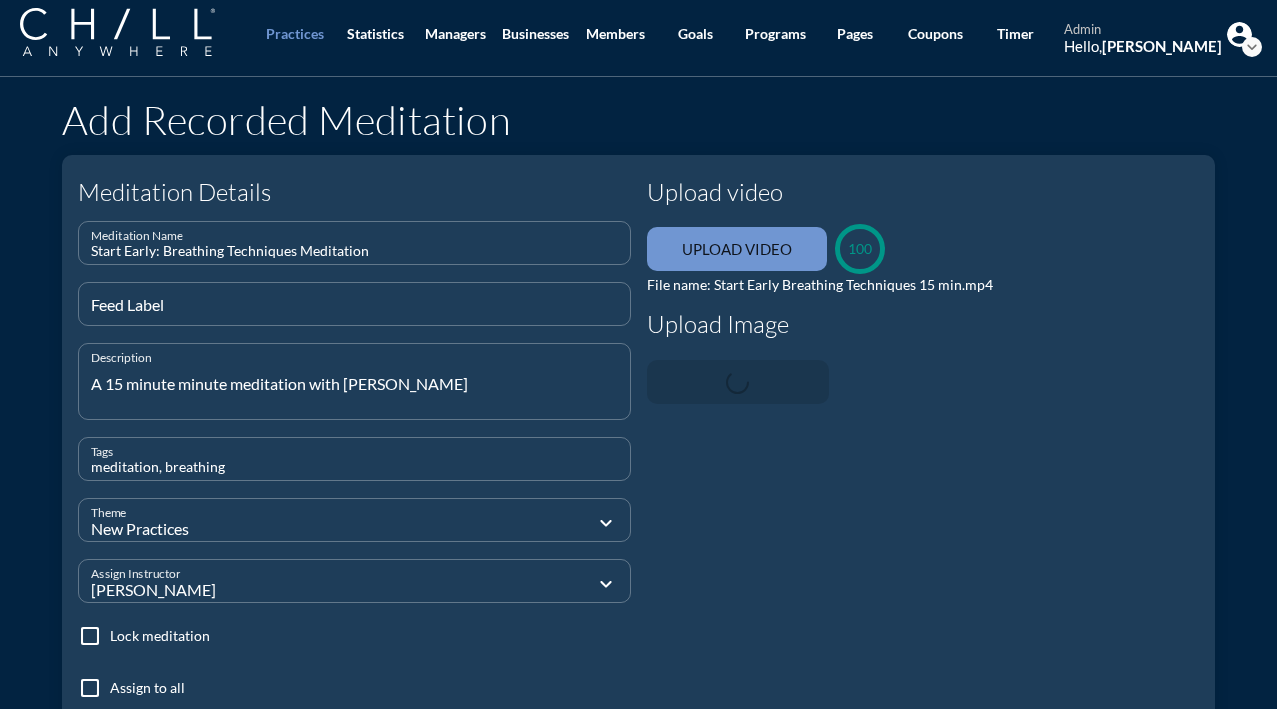 type 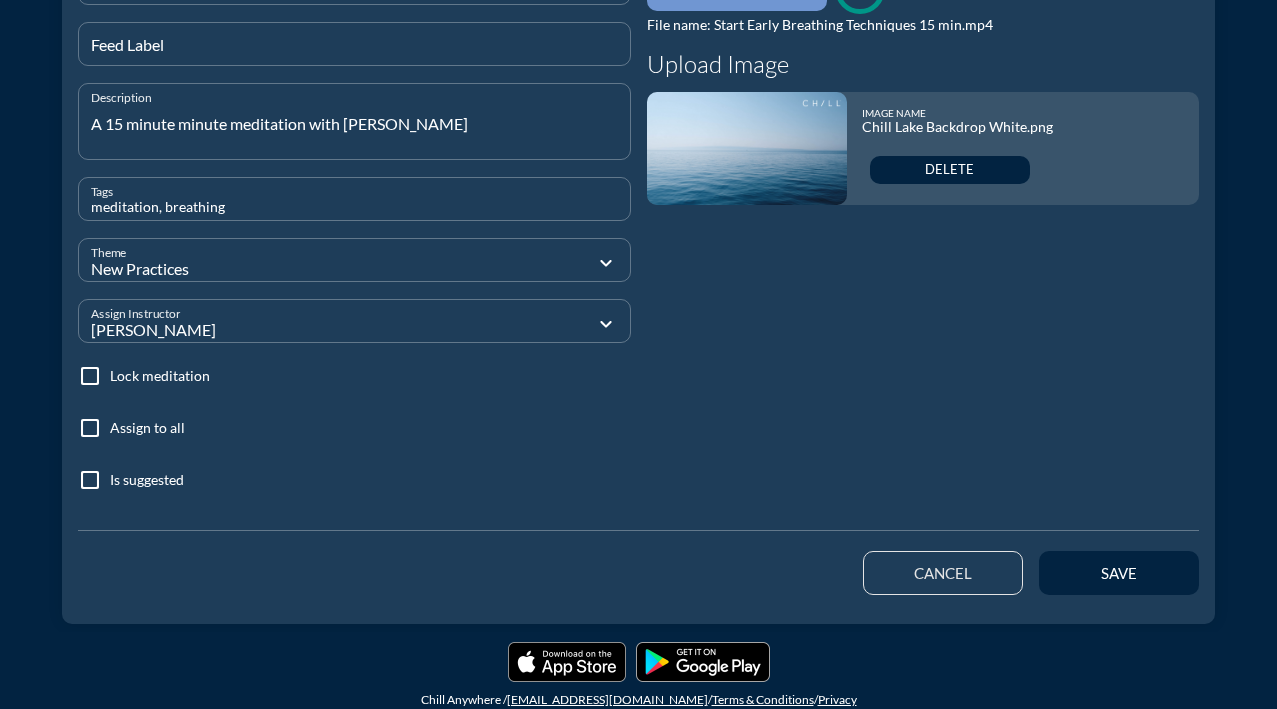 scroll, scrollTop: 291, scrollLeft: 0, axis: vertical 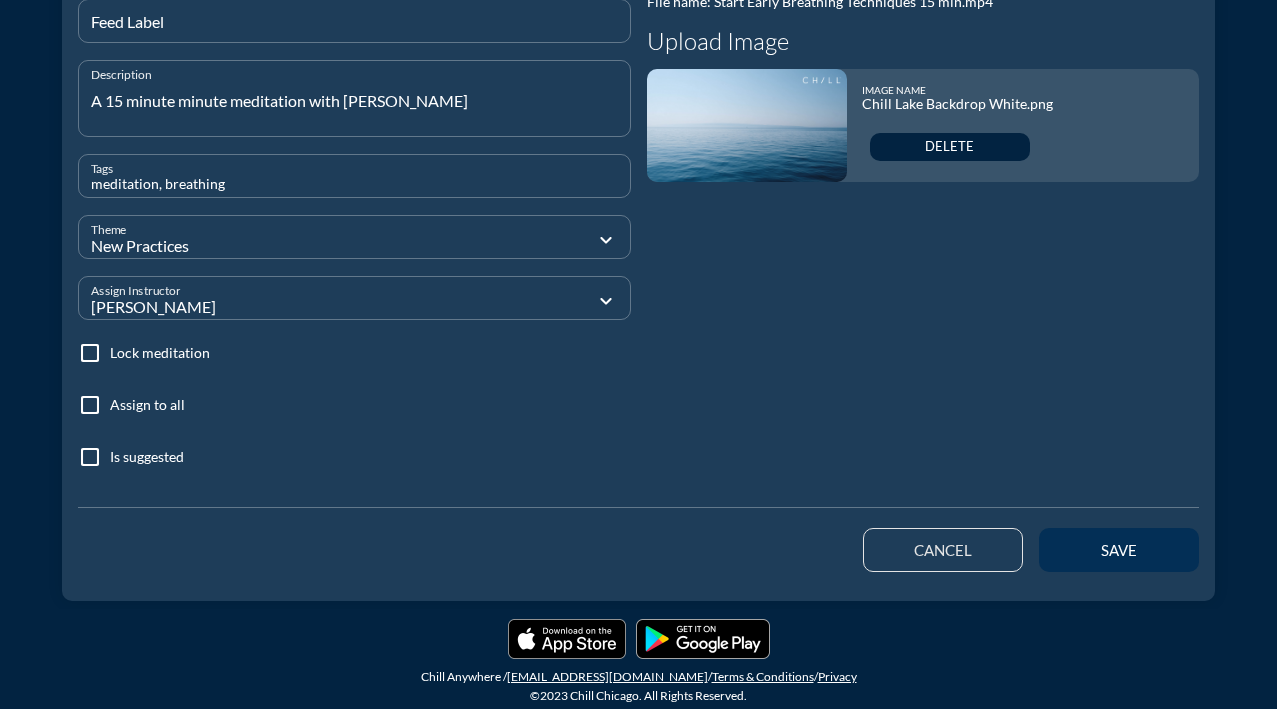 click on "save" at bounding box center [1119, 550] 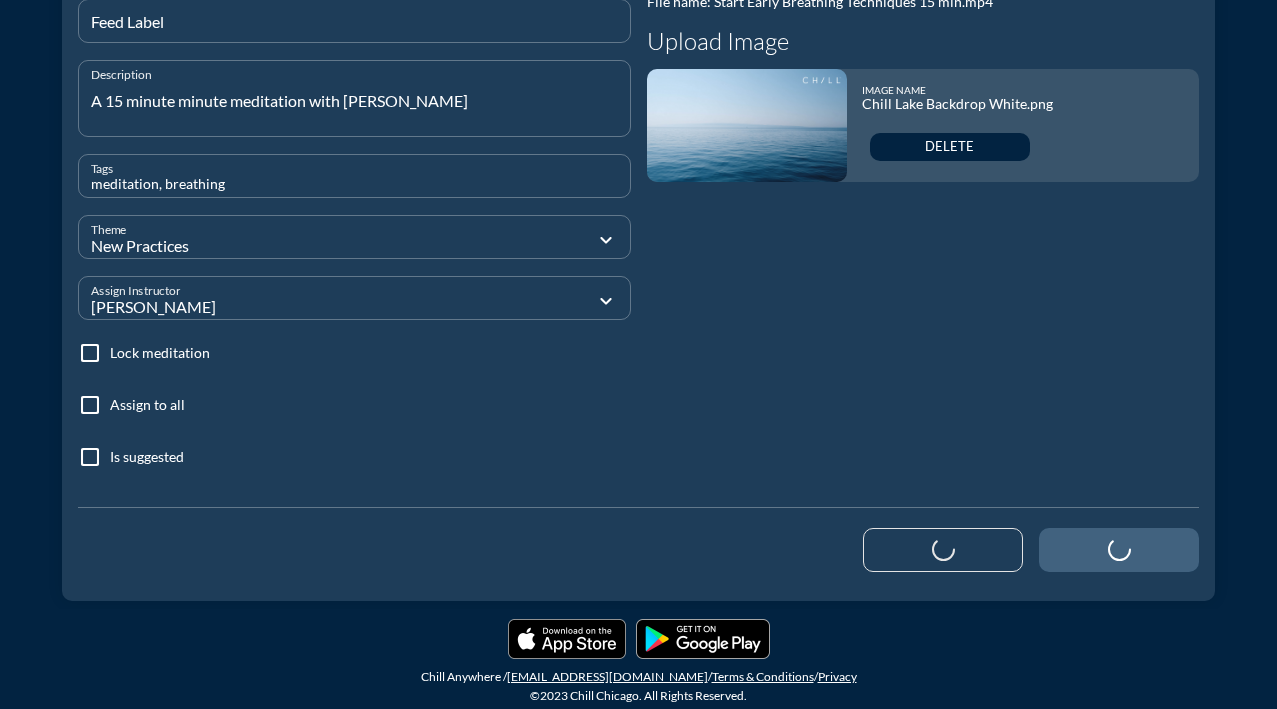 type 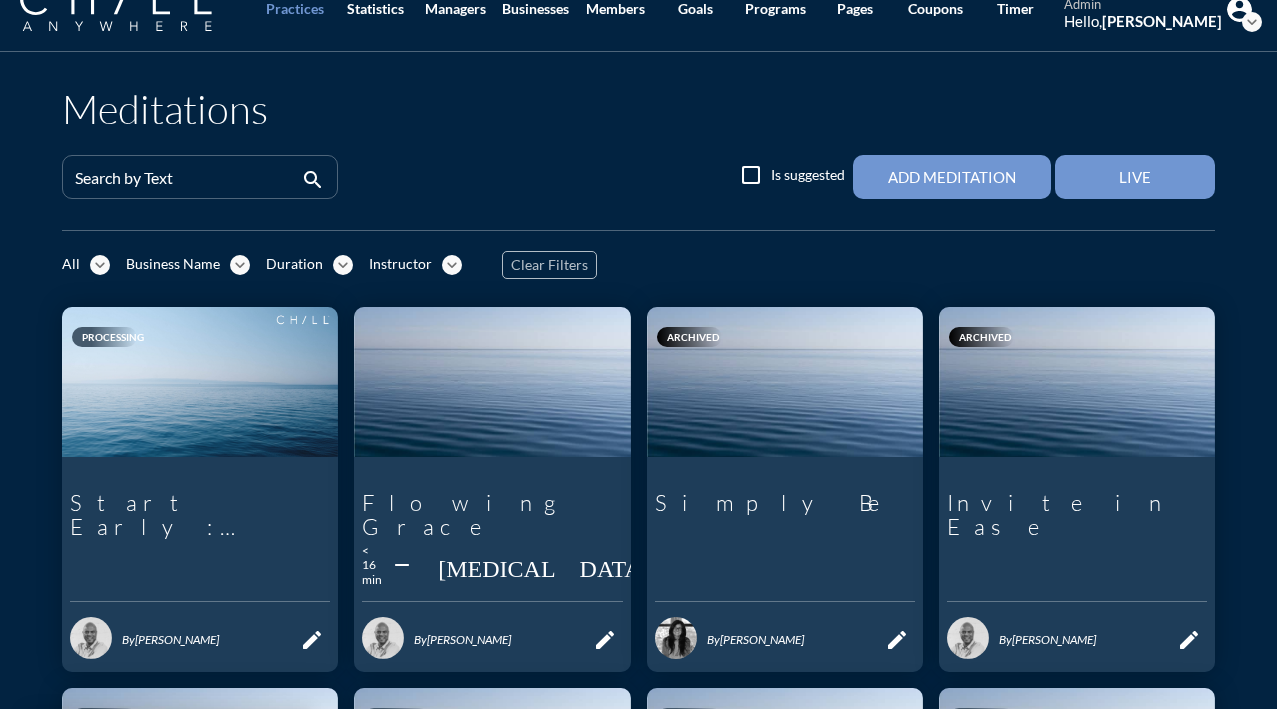 scroll, scrollTop: 0, scrollLeft: 0, axis: both 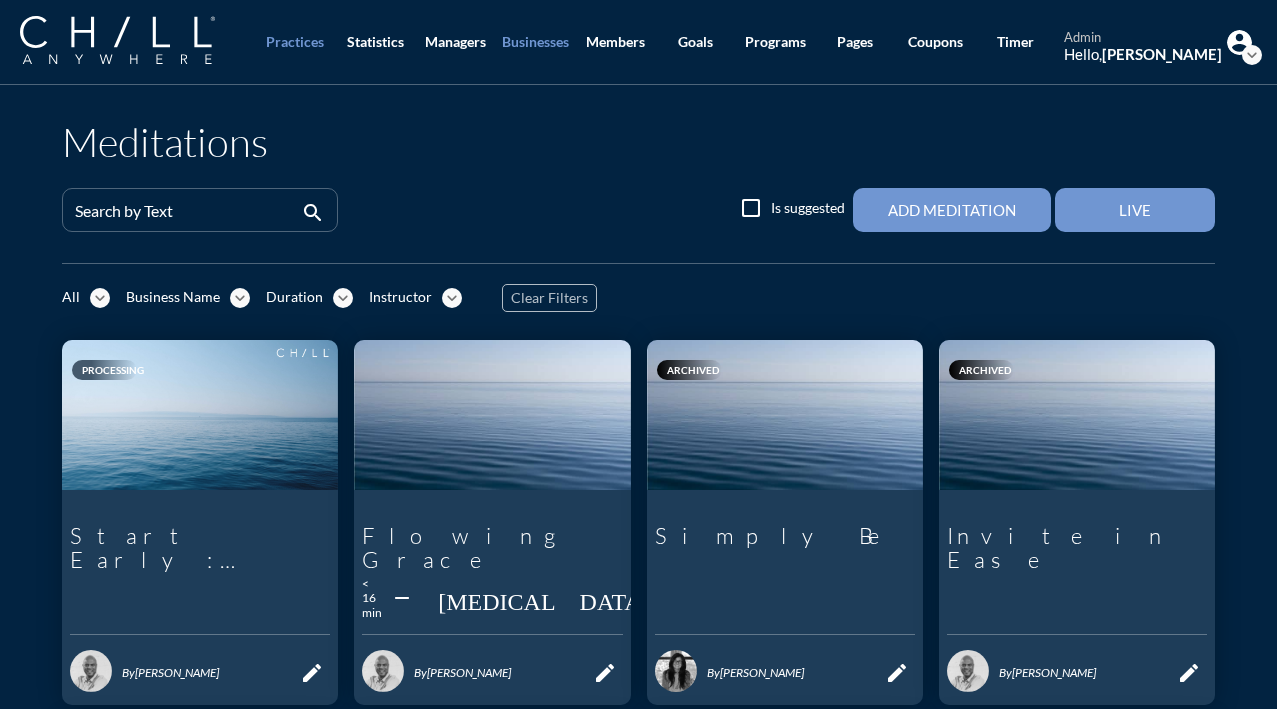 click on "Businesses" at bounding box center [535, 42] 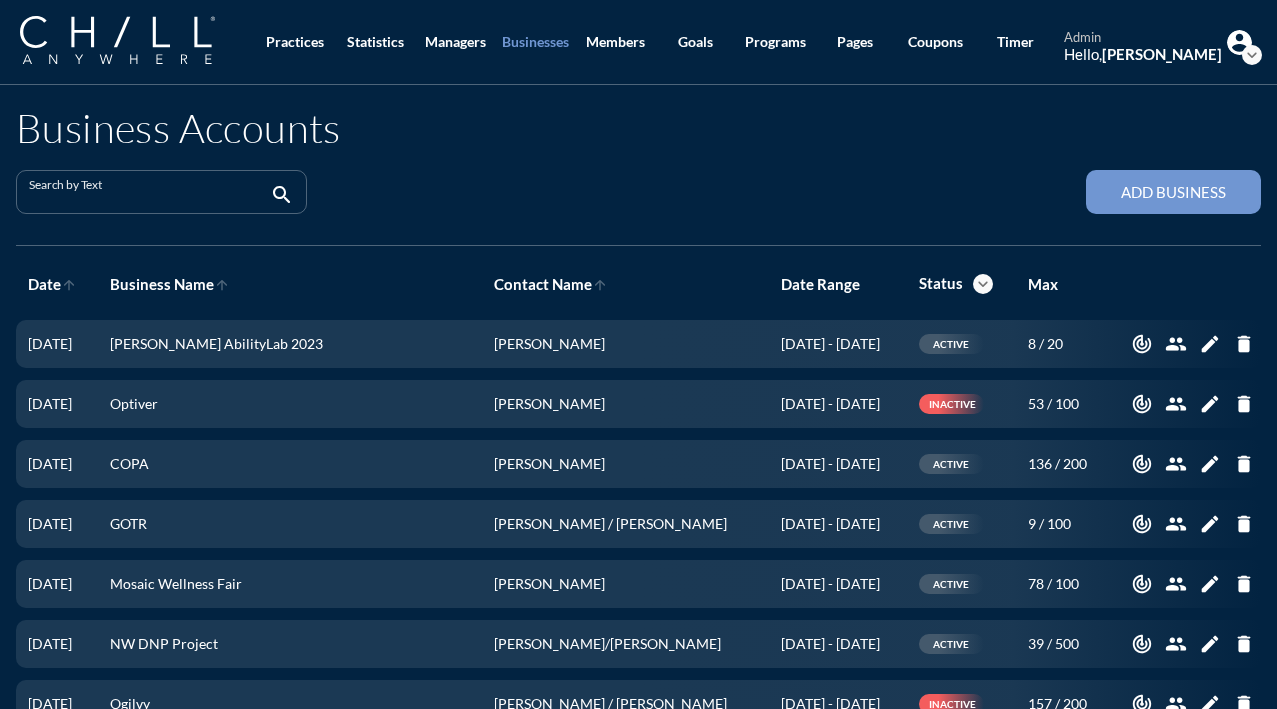 click at bounding box center (147, 200) 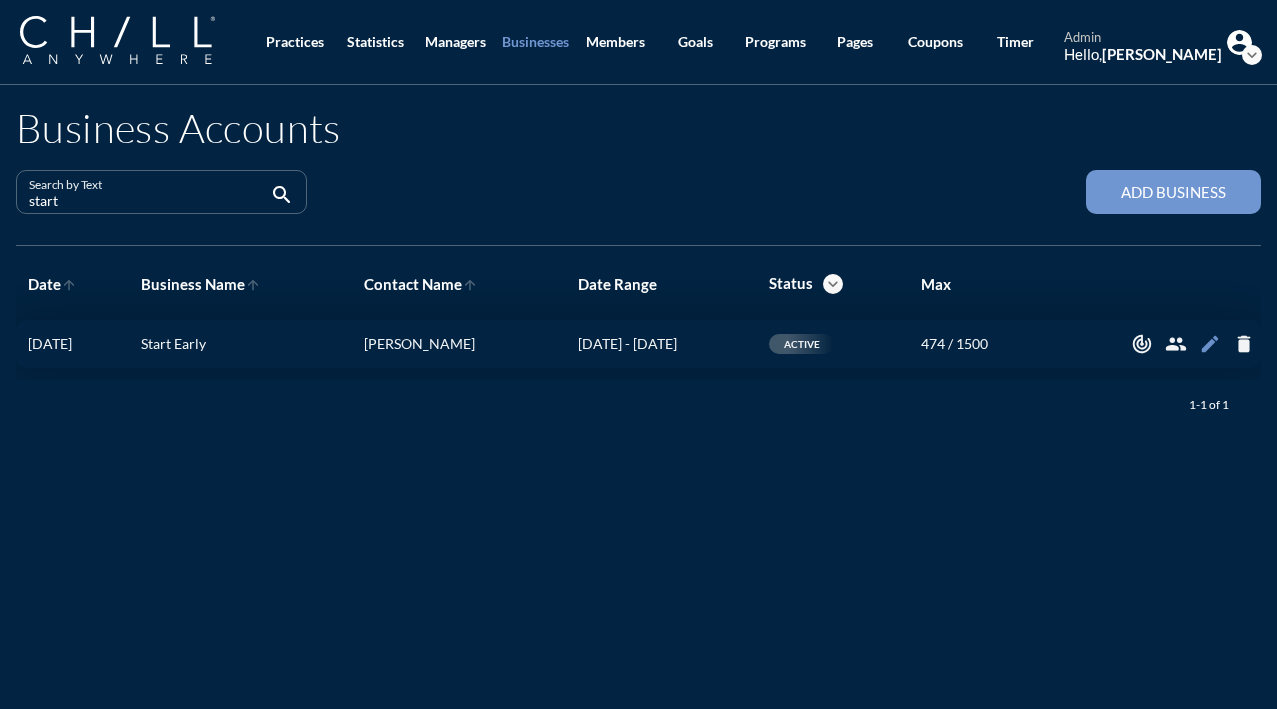 type on "start" 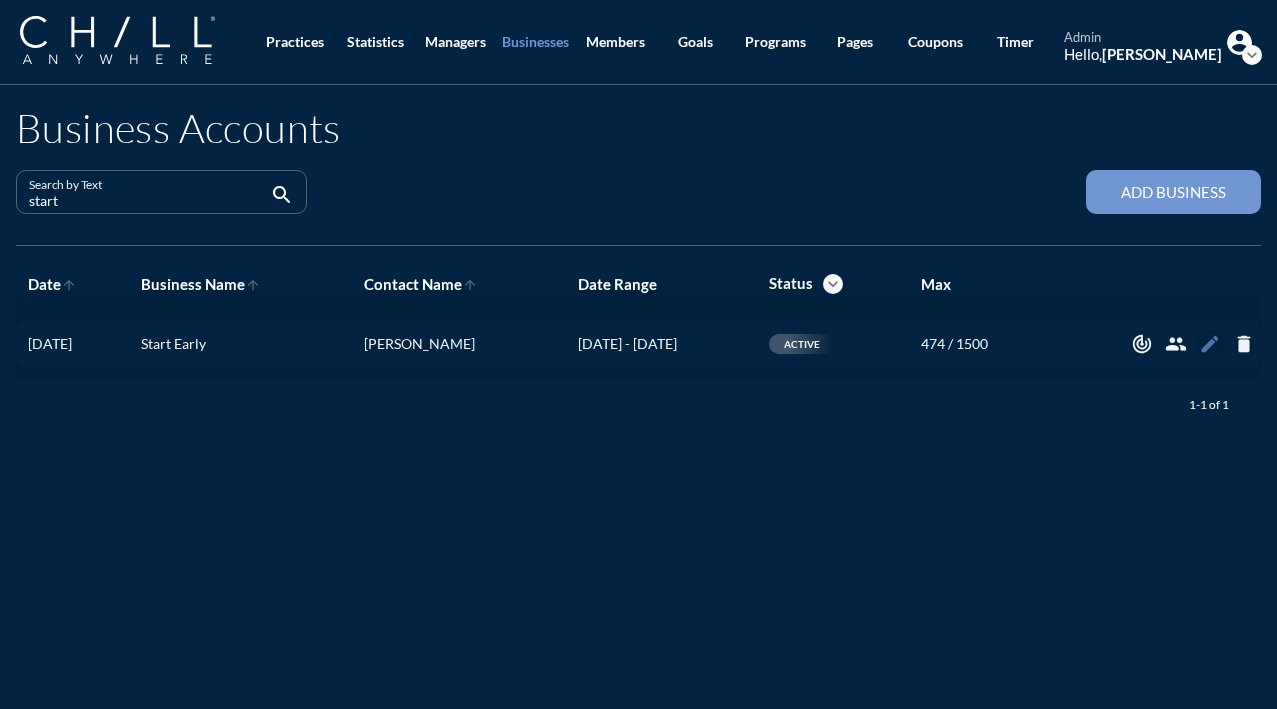 click on "edit" at bounding box center [1210, 344] 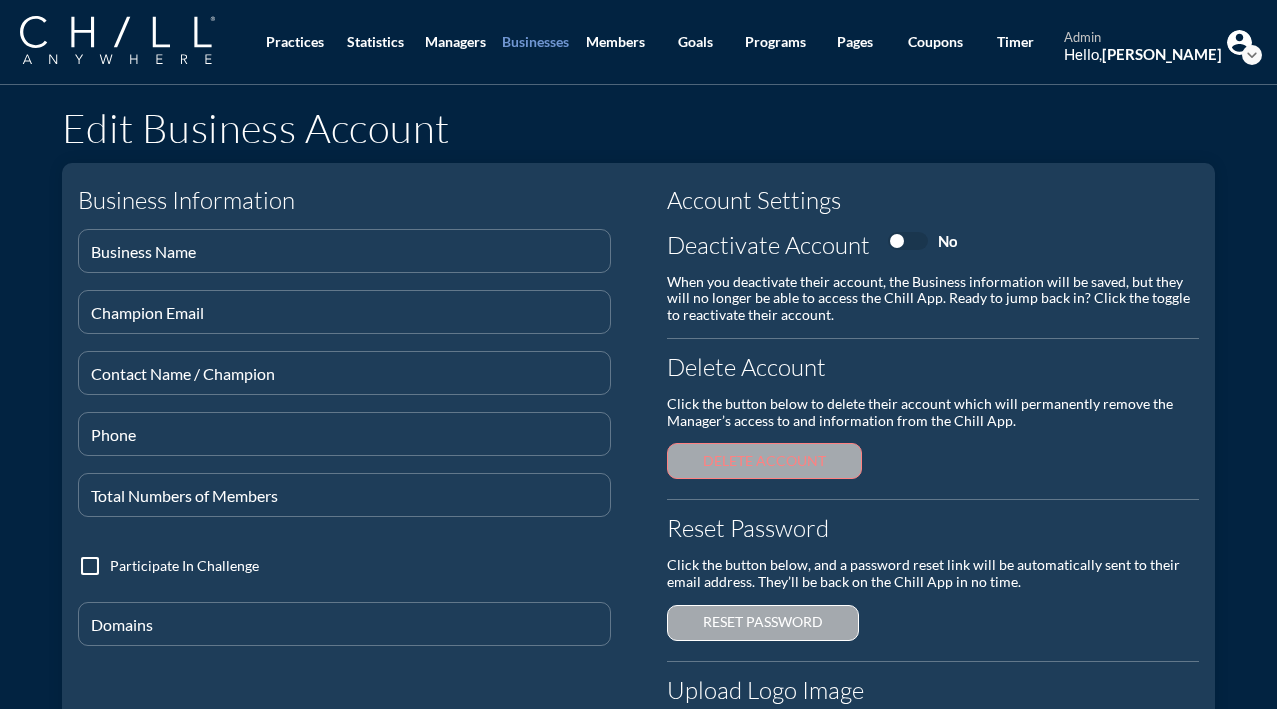 type on "Start Early" 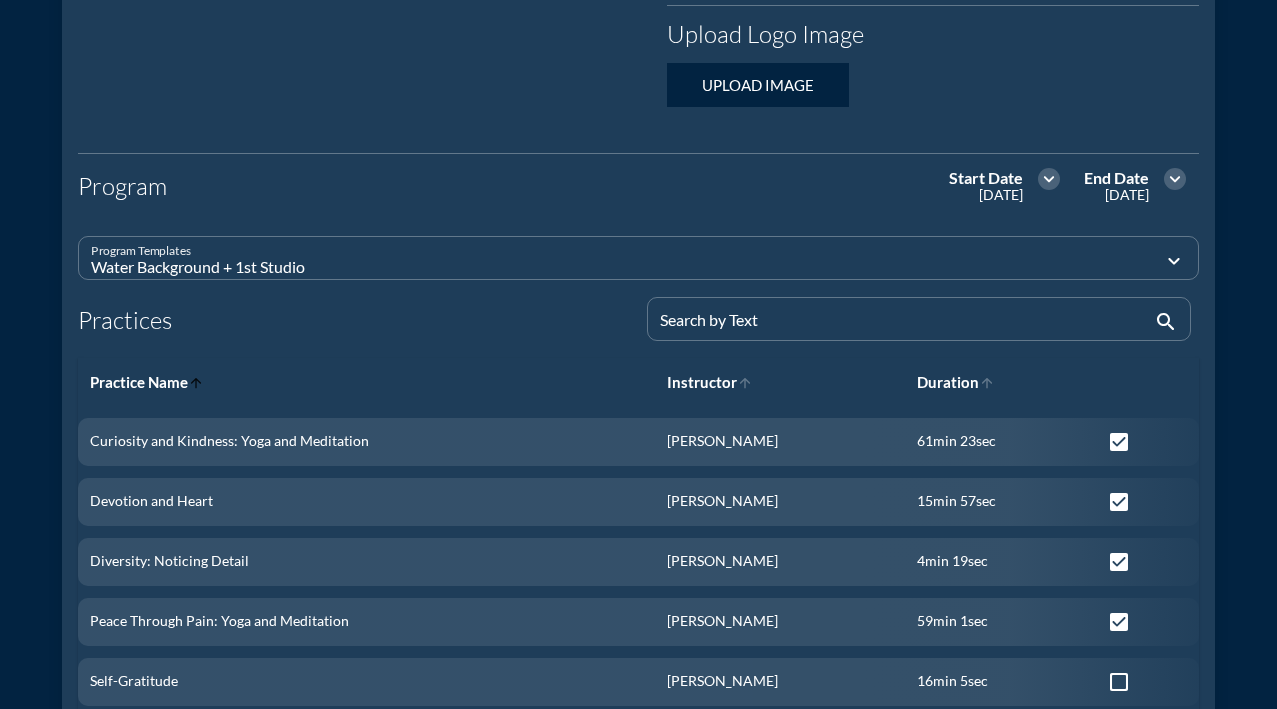 scroll, scrollTop: 679, scrollLeft: 0, axis: vertical 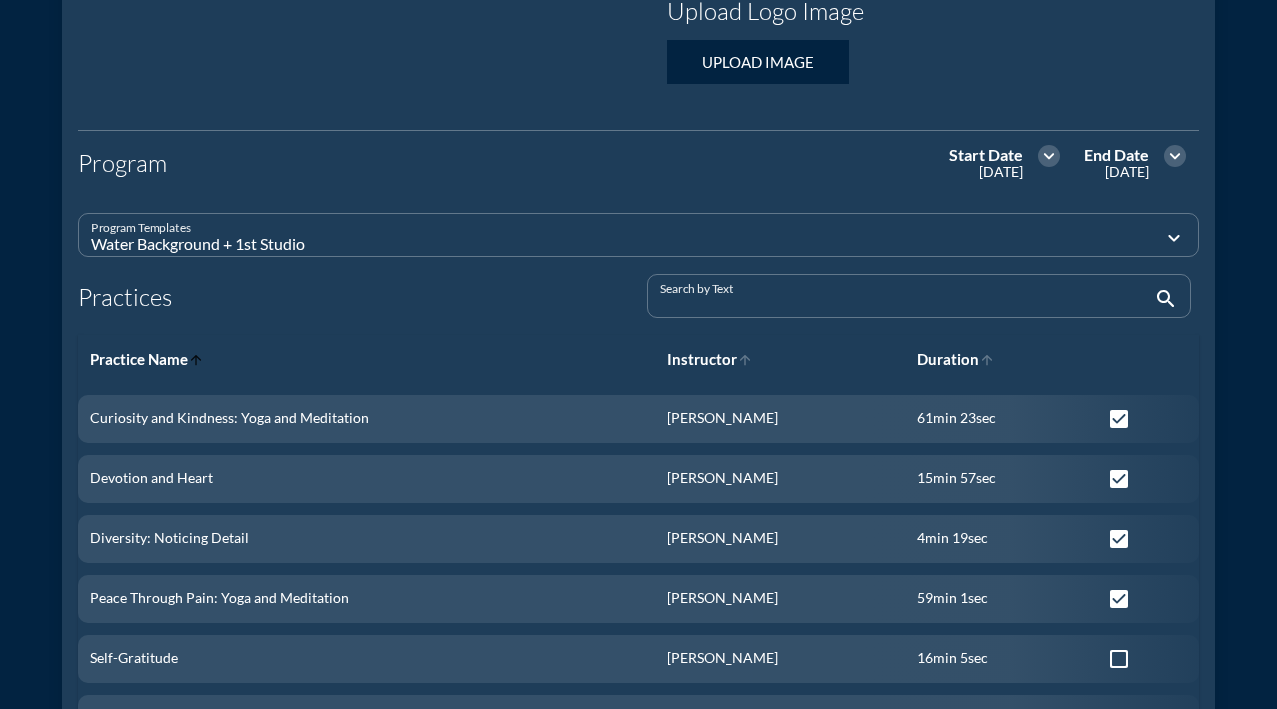 click at bounding box center (905, 304) 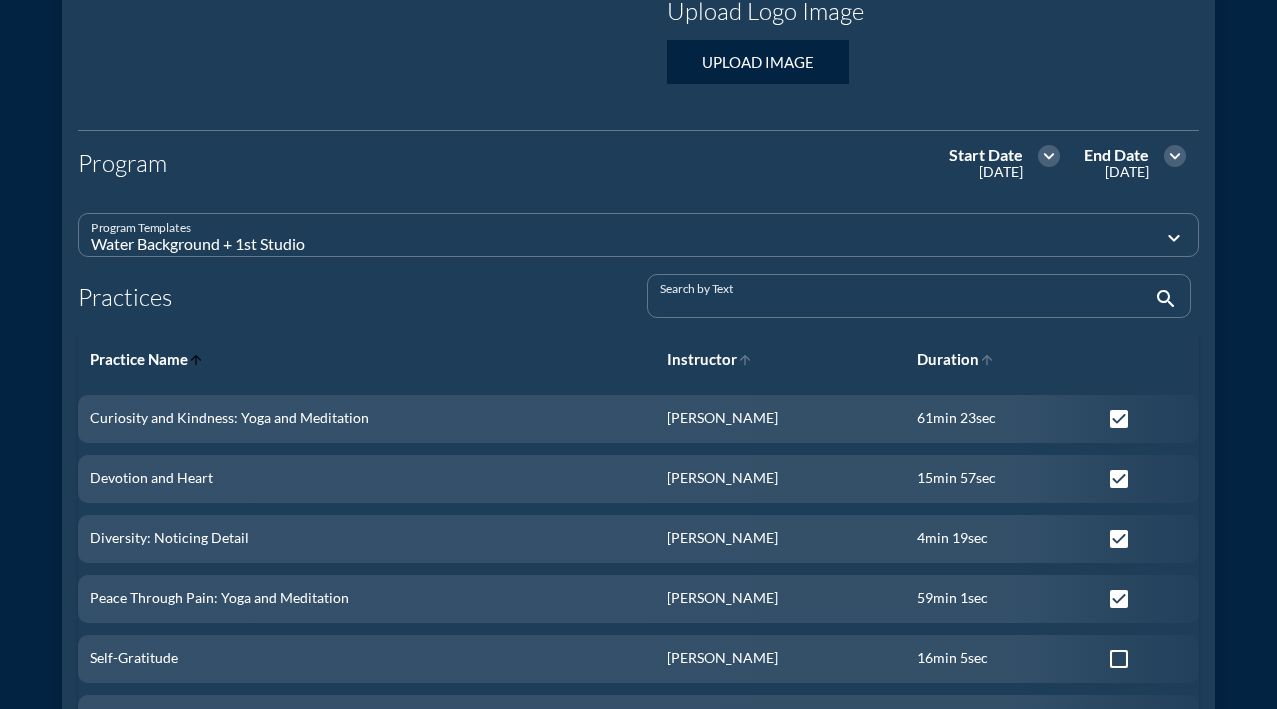 type on "b" 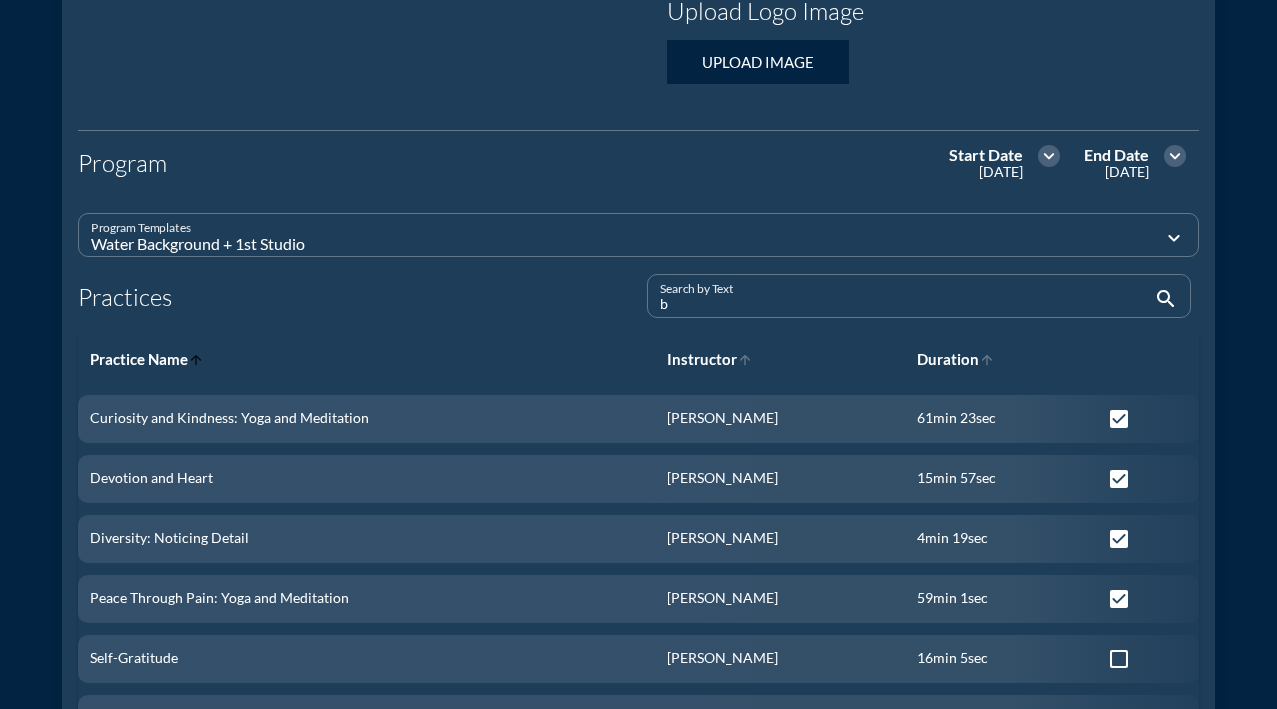 checkbox on "false" 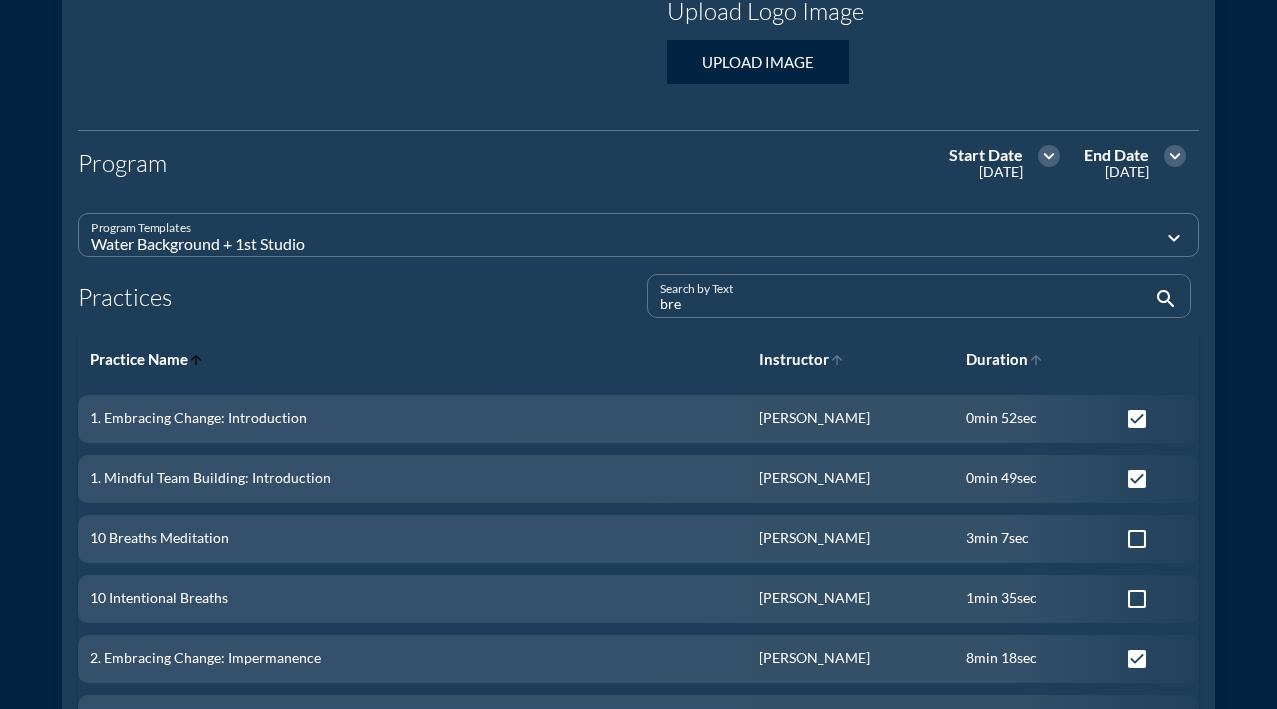 type on "brea" 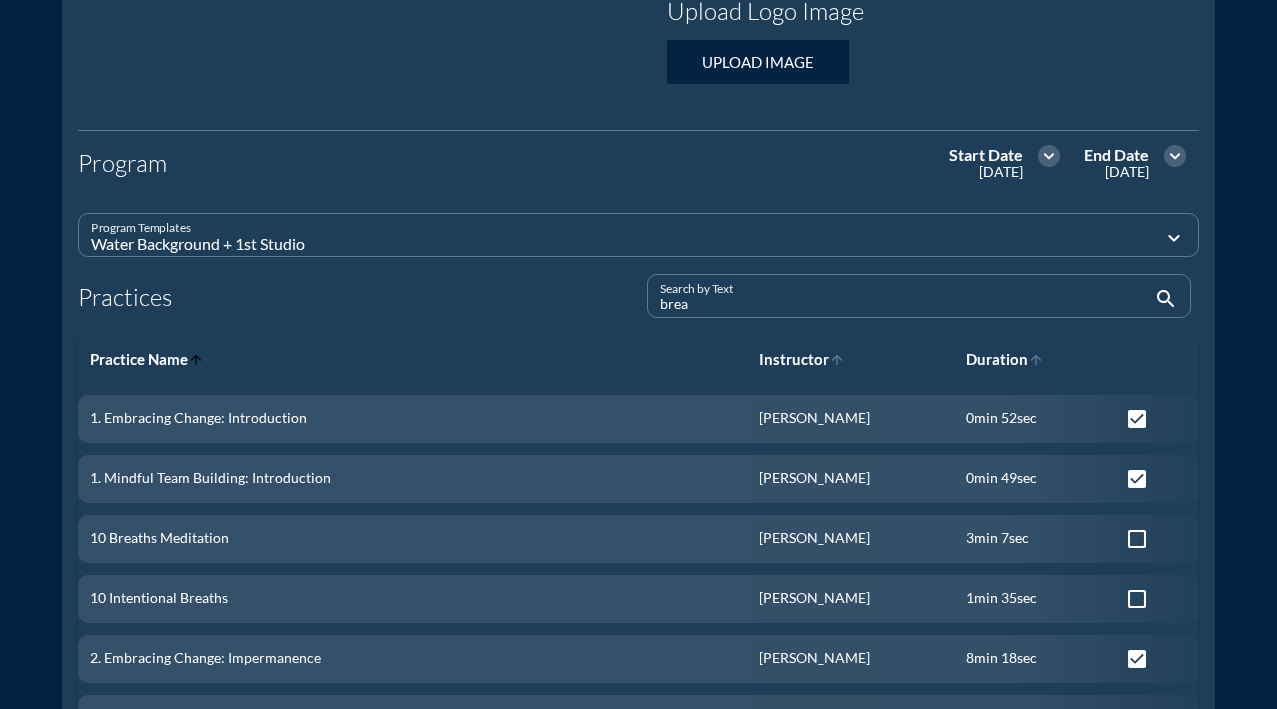 checkbox on "false" 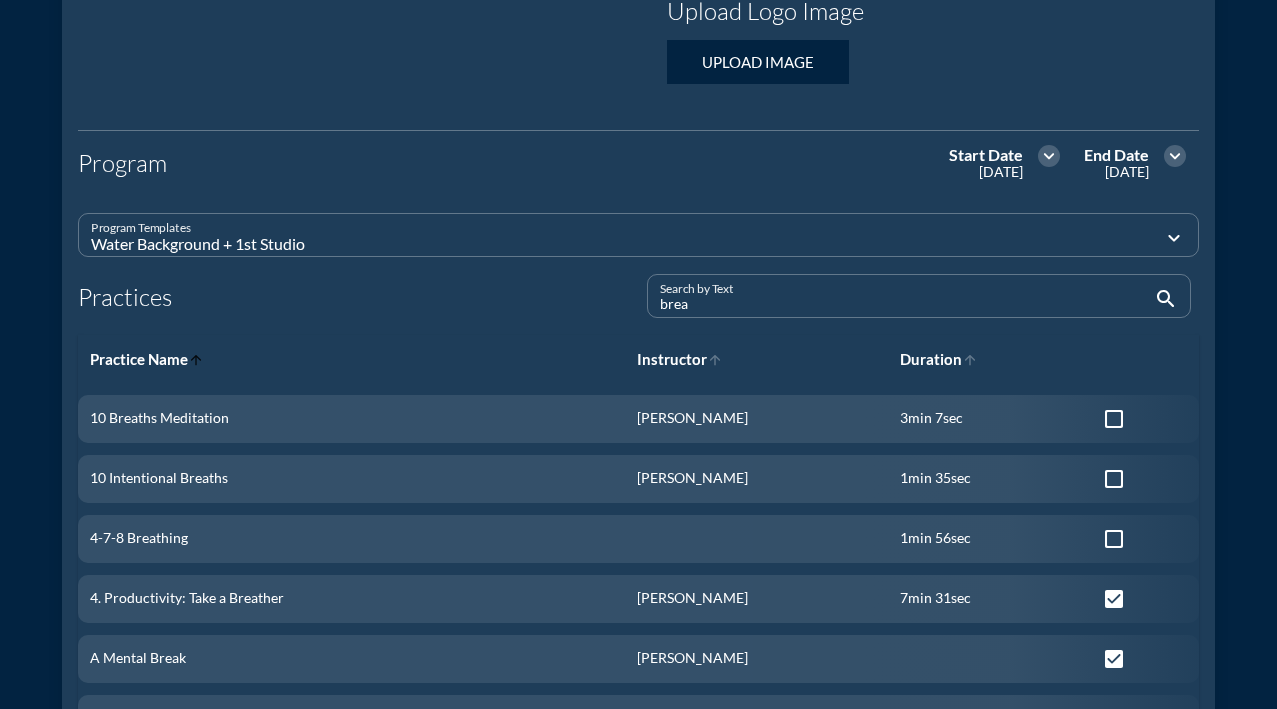type on "breat" 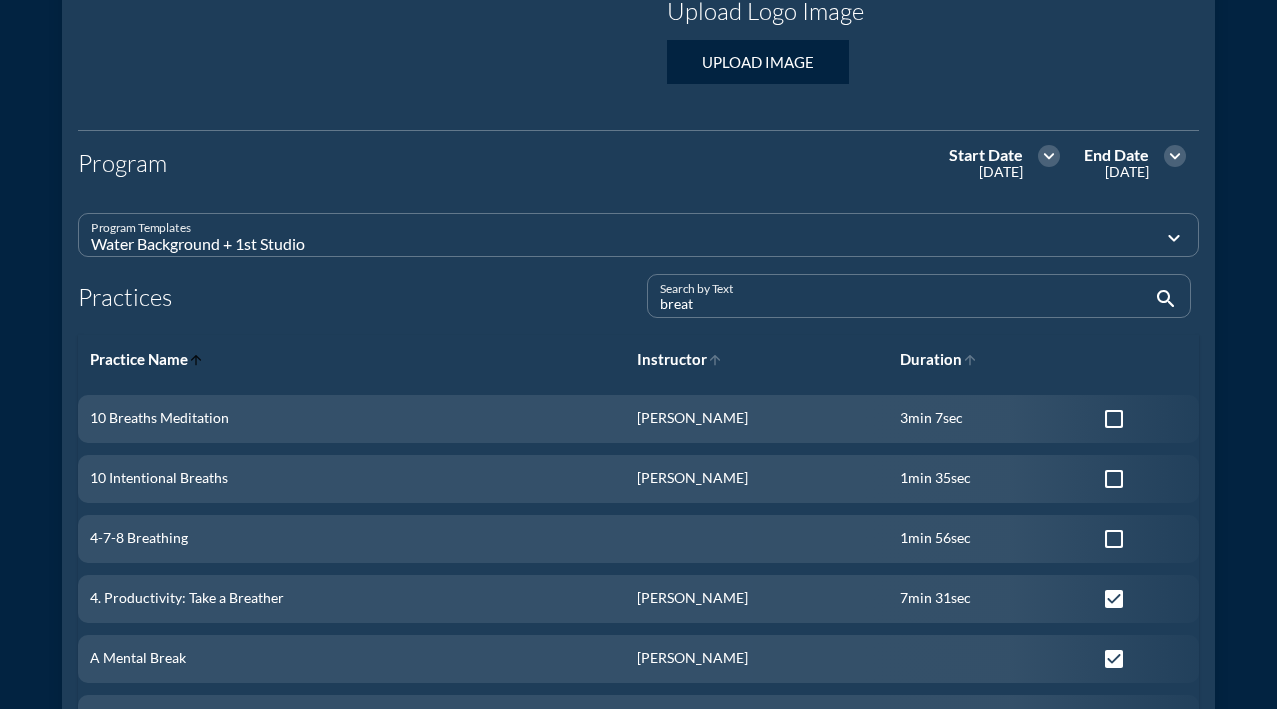 checkbox on "false" 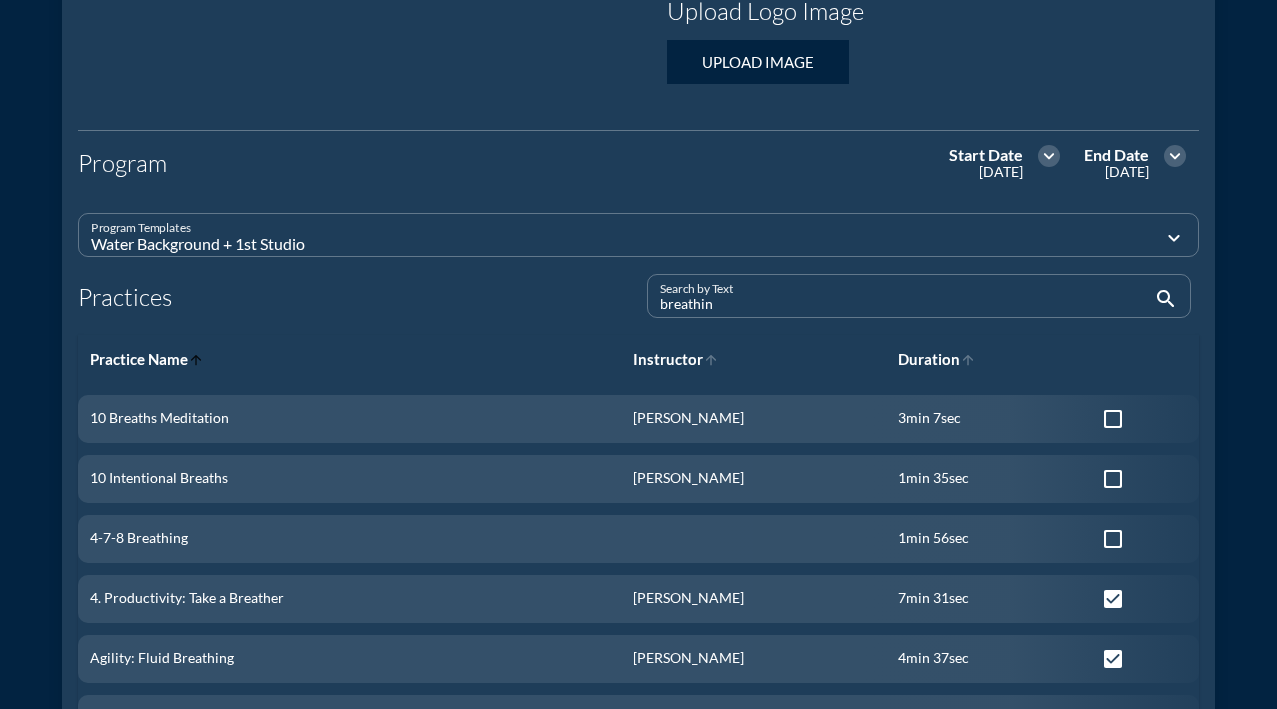 type on "breathing" 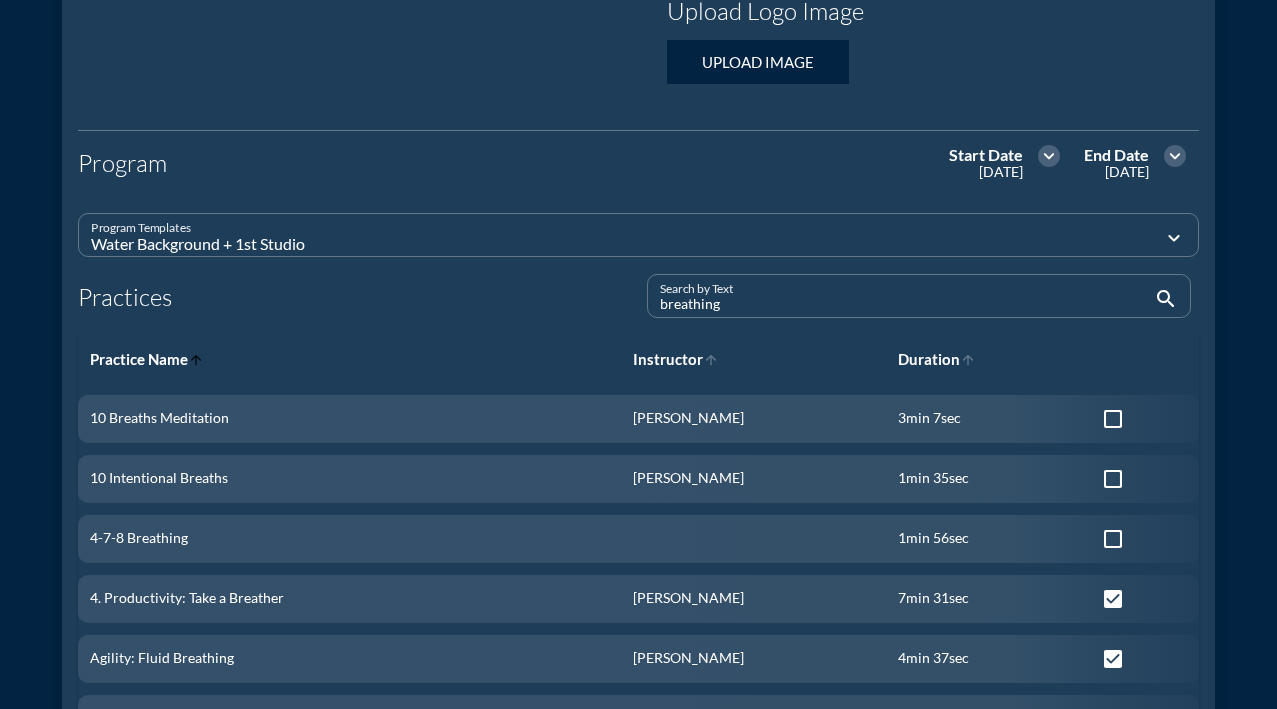 checkbox on "true" 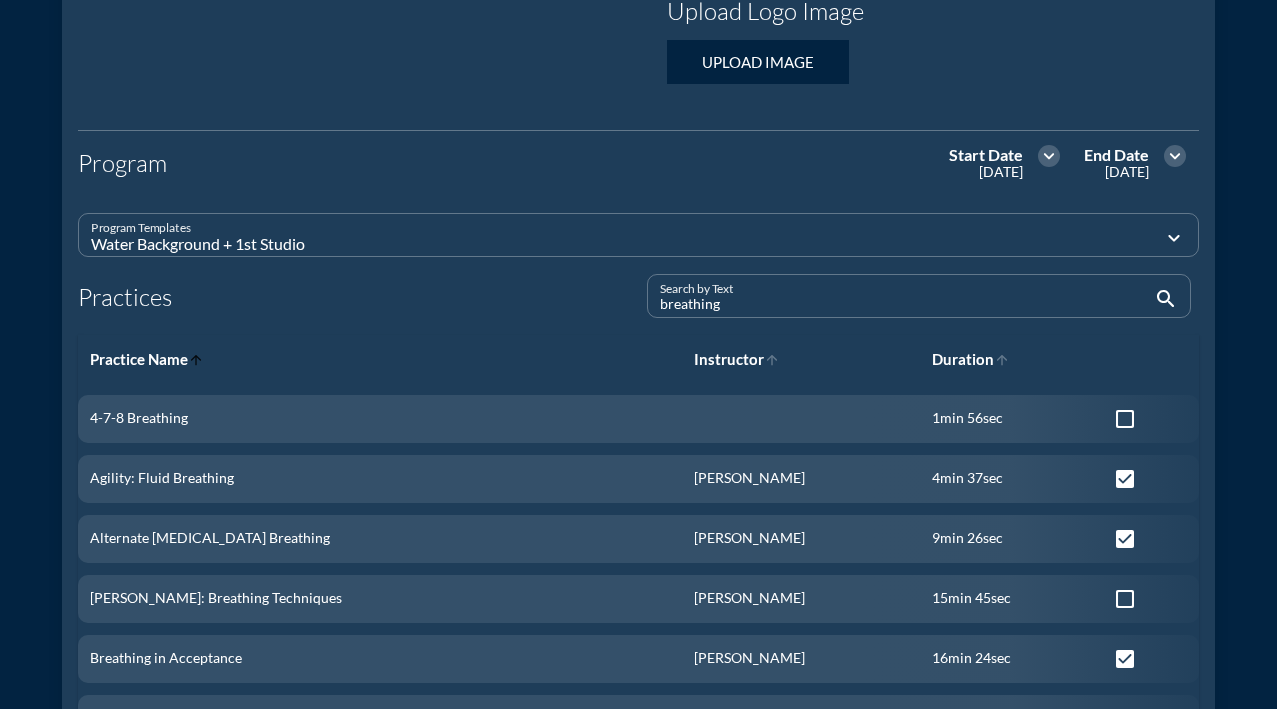 type on "breathing" 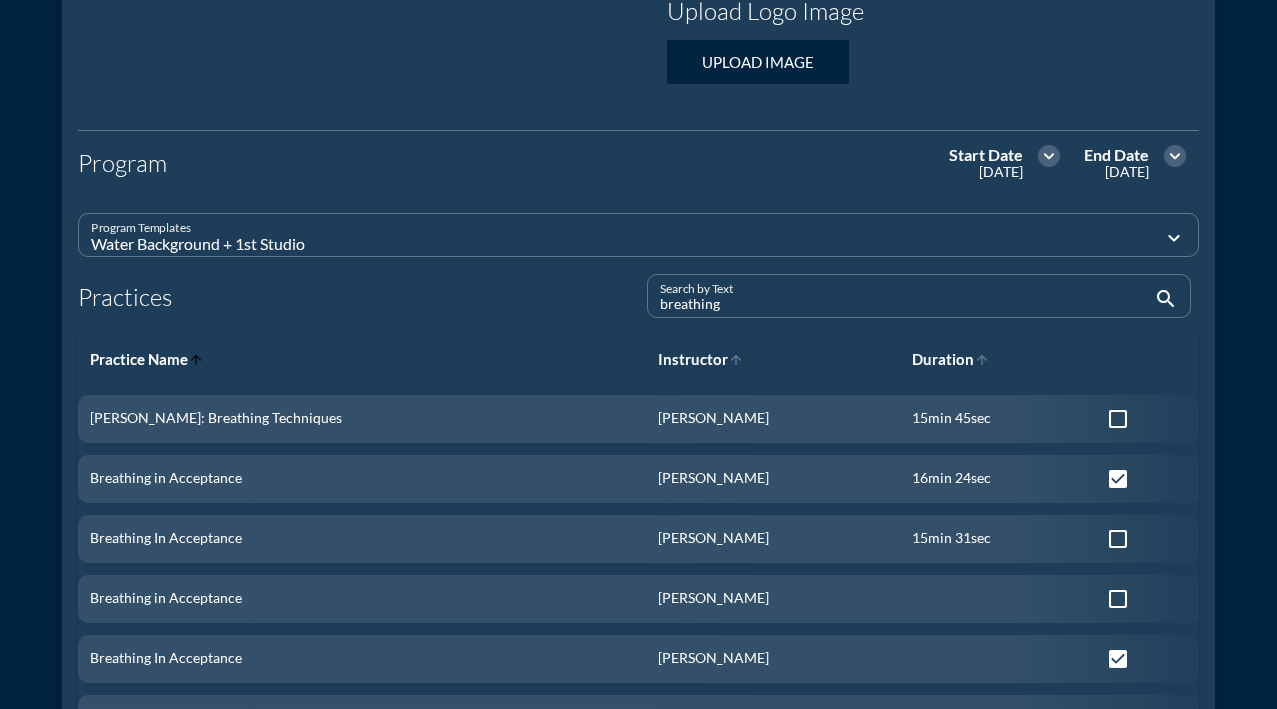 type on "breathing t" 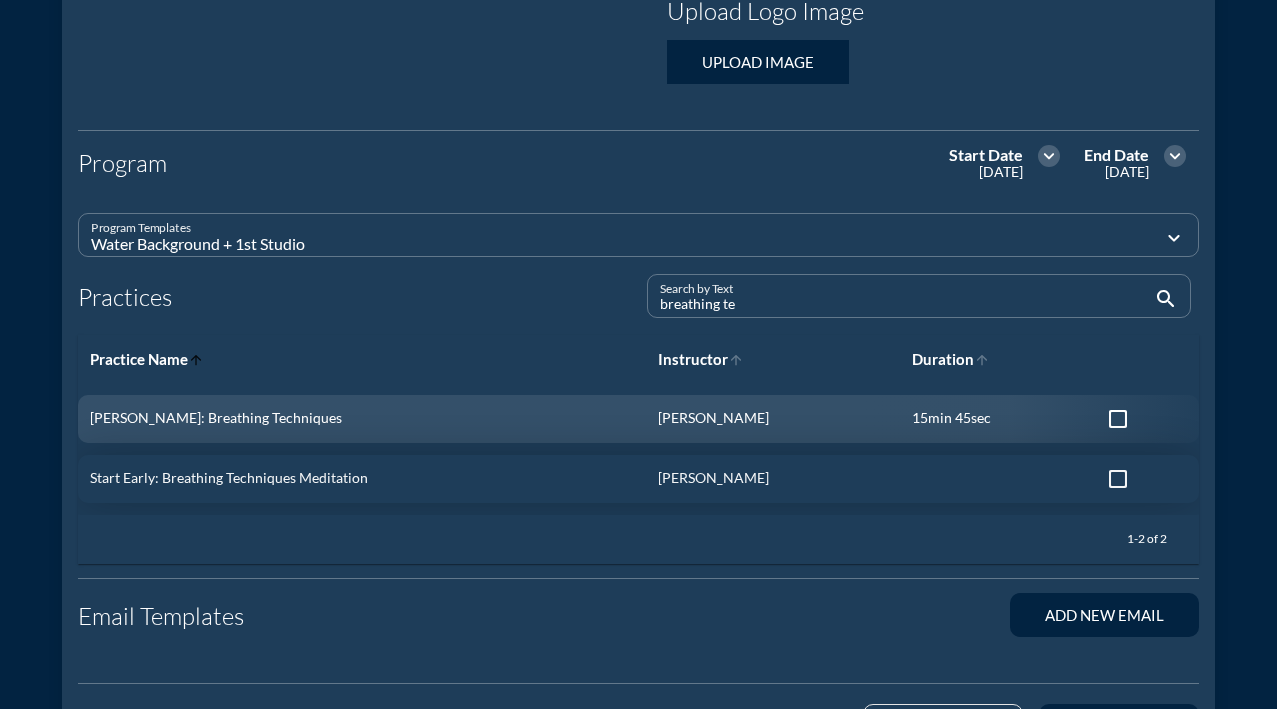 type on "breathing te" 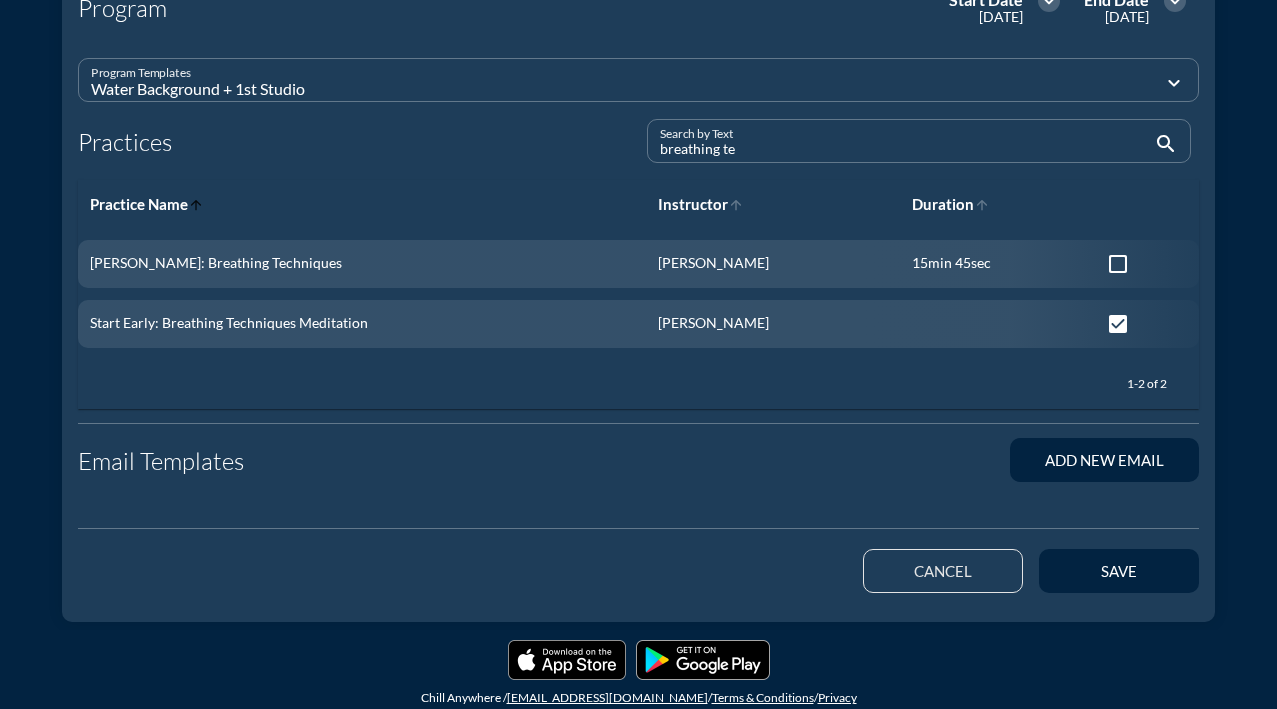 scroll, scrollTop: 856, scrollLeft: 0, axis: vertical 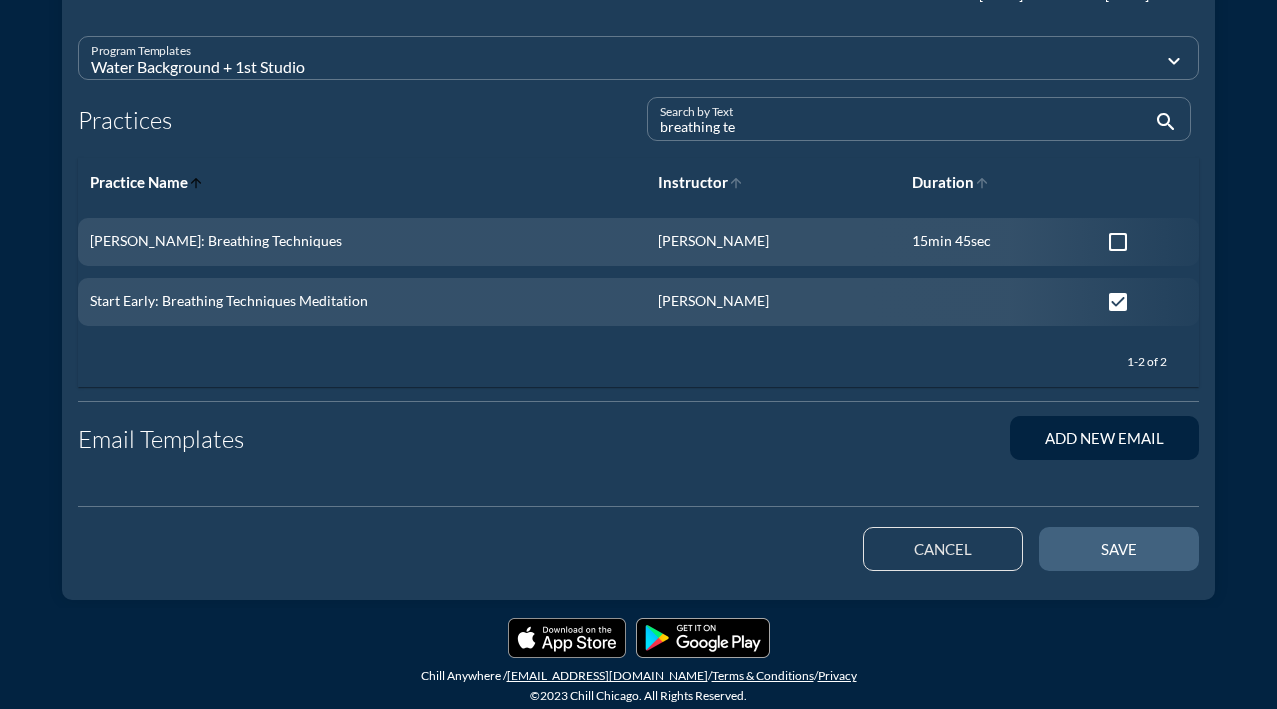 click on "save" at bounding box center [1119, 549] 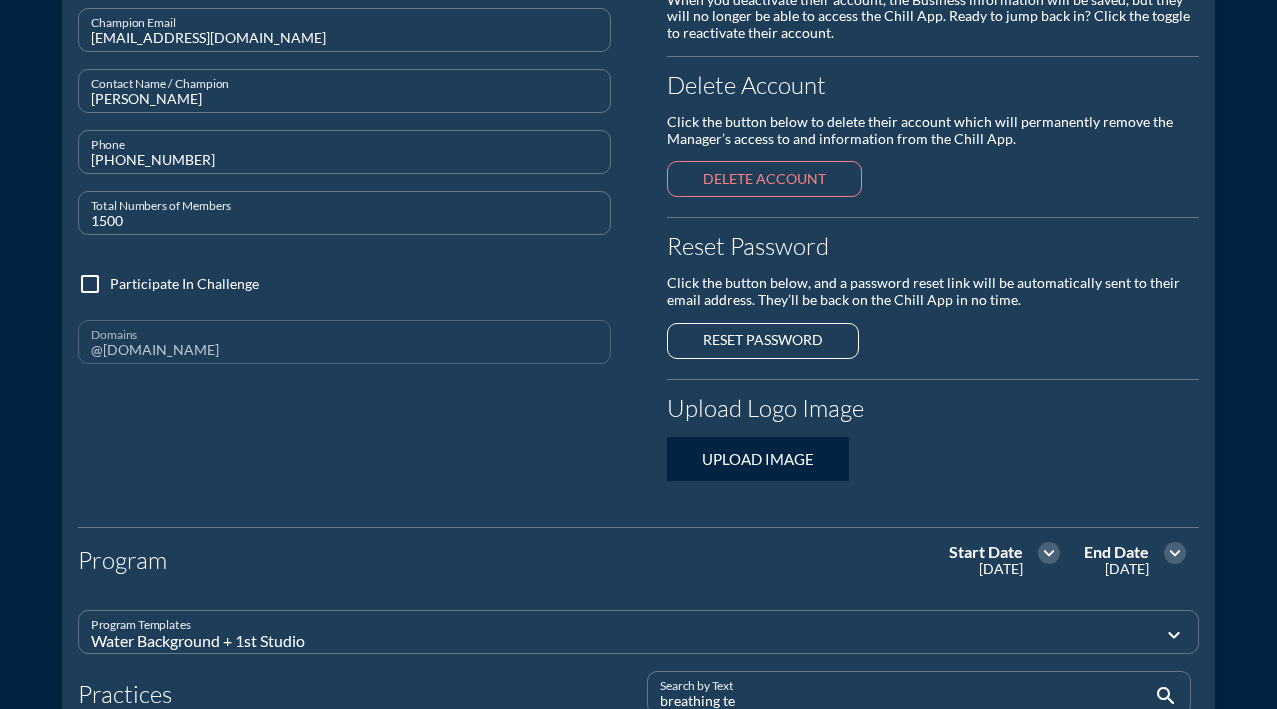 scroll, scrollTop: 0, scrollLeft: 0, axis: both 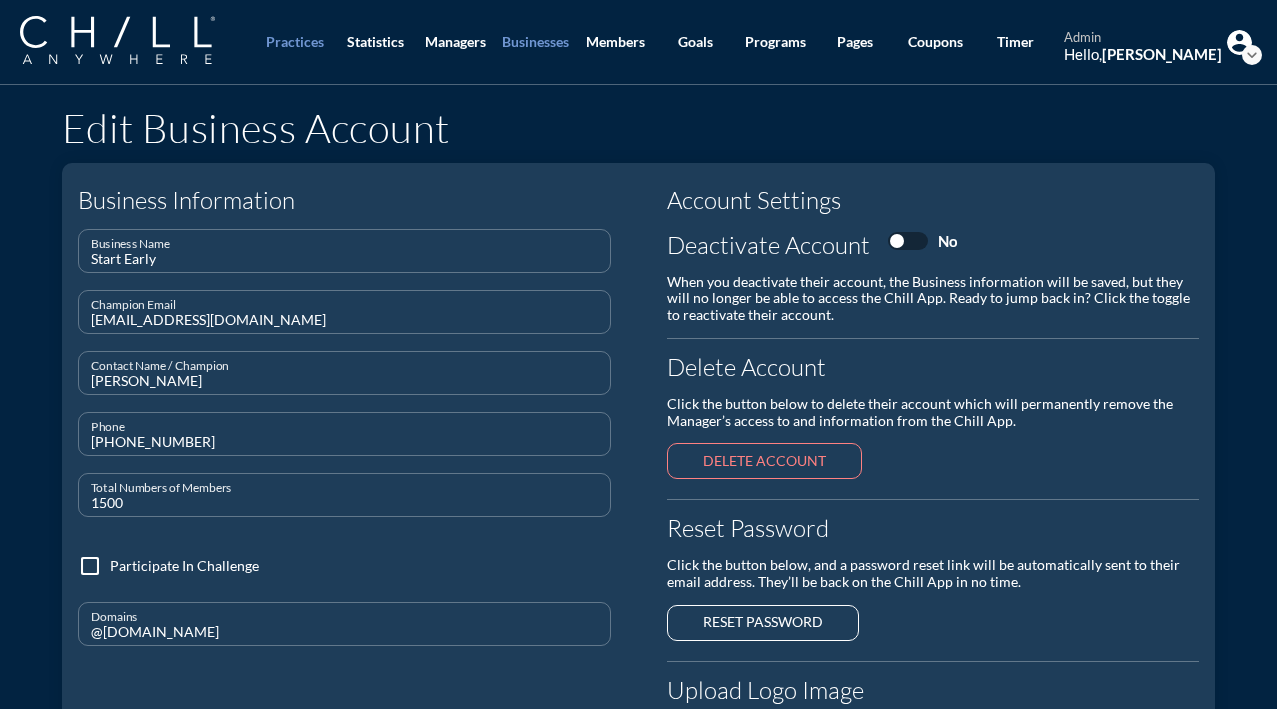 click on "Practices" at bounding box center [295, 42] 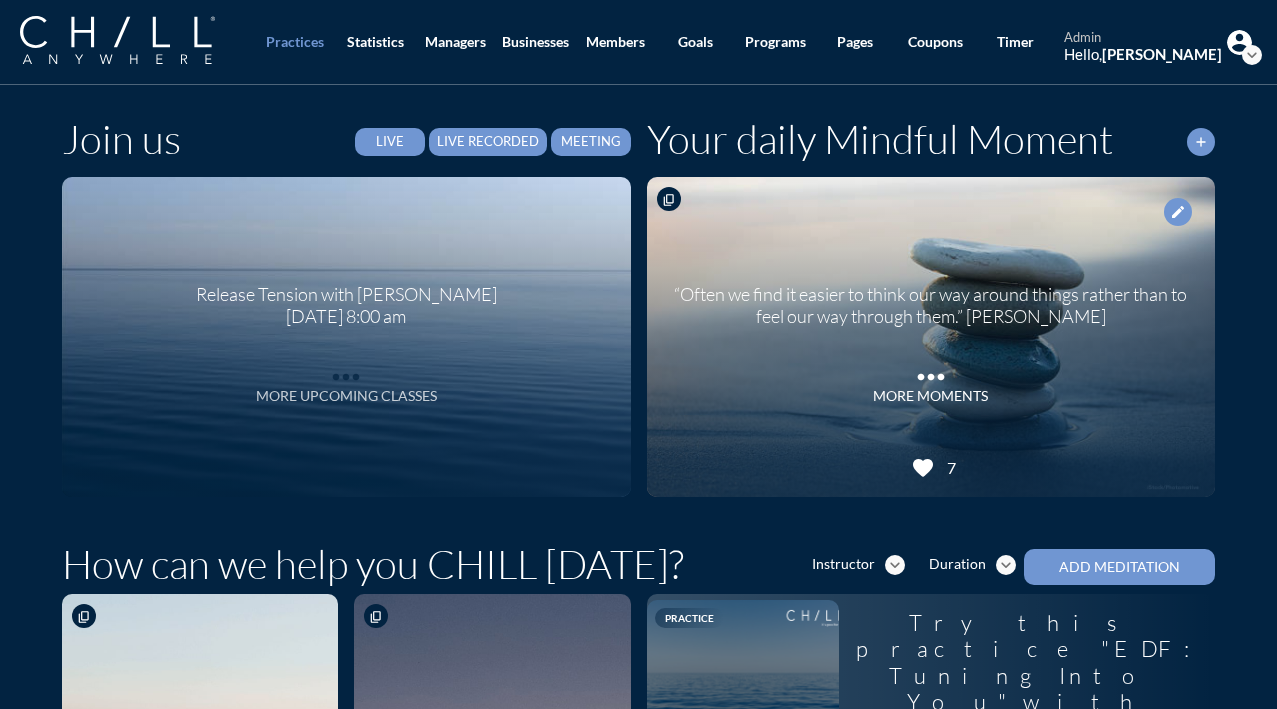 click on "More Upcoming Classes" at bounding box center [346, 396] 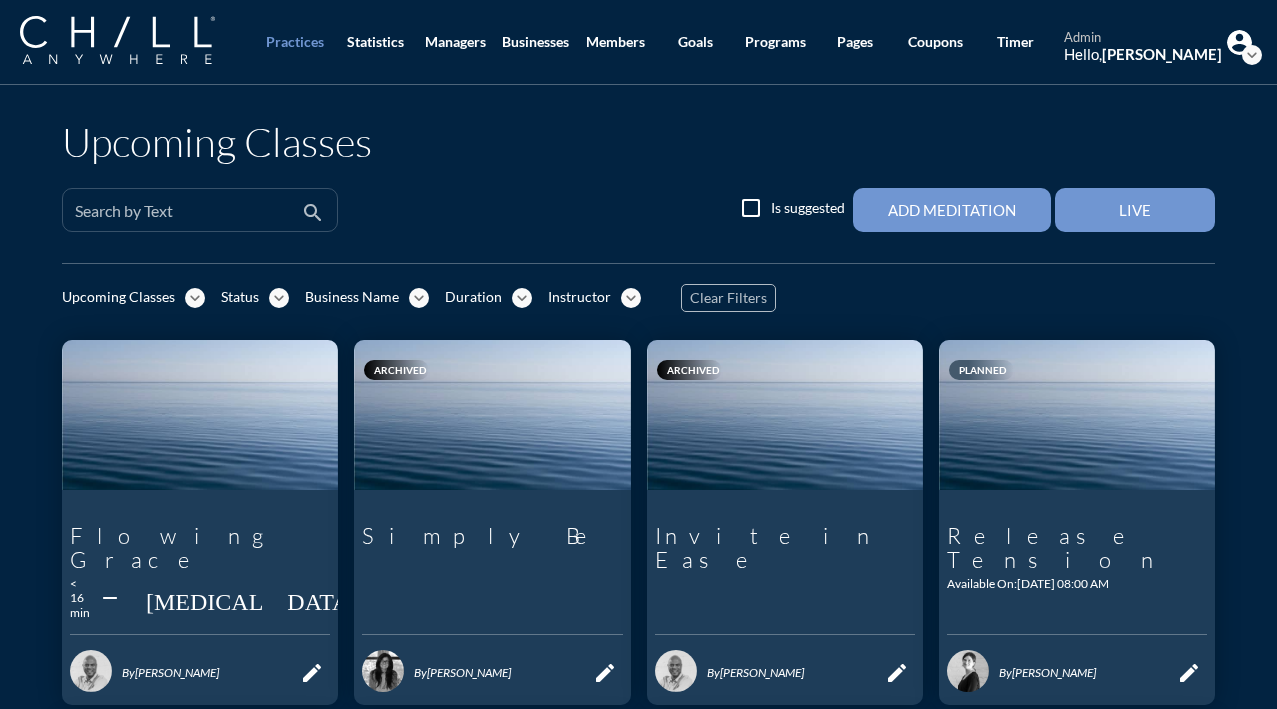 click at bounding box center [186, 218] 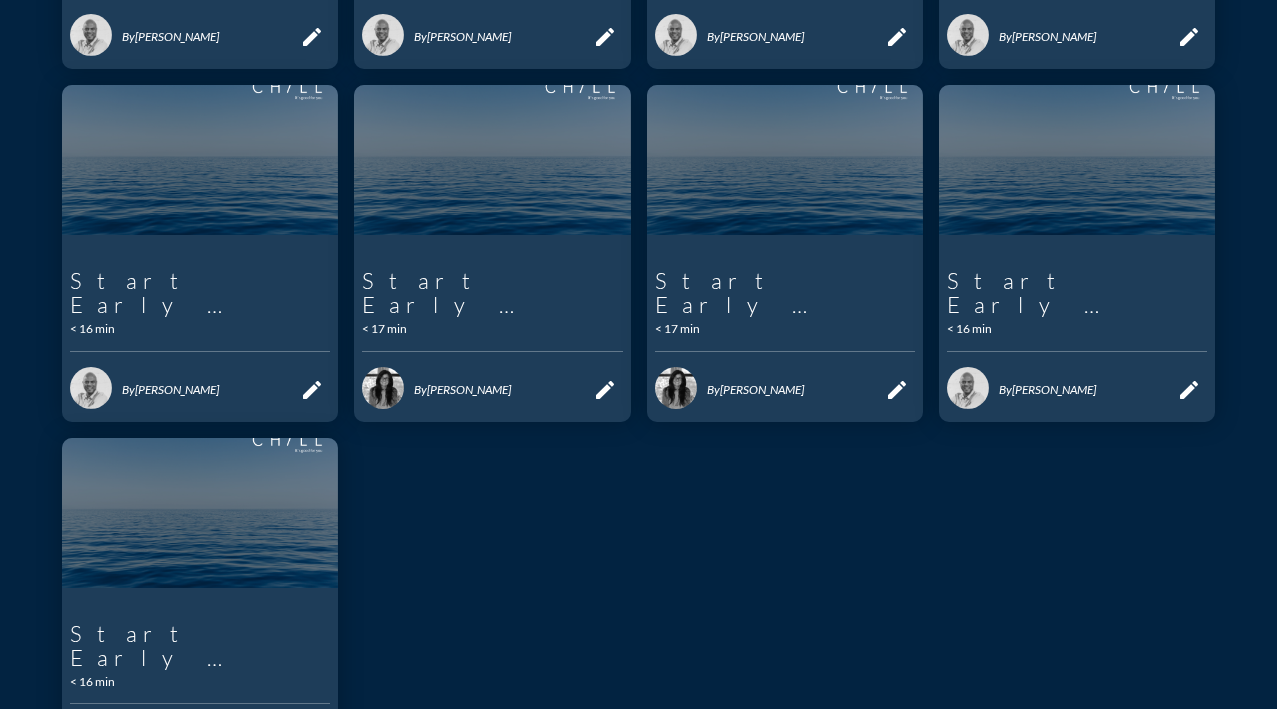 scroll, scrollTop: 0, scrollLeft: 0, axis: both 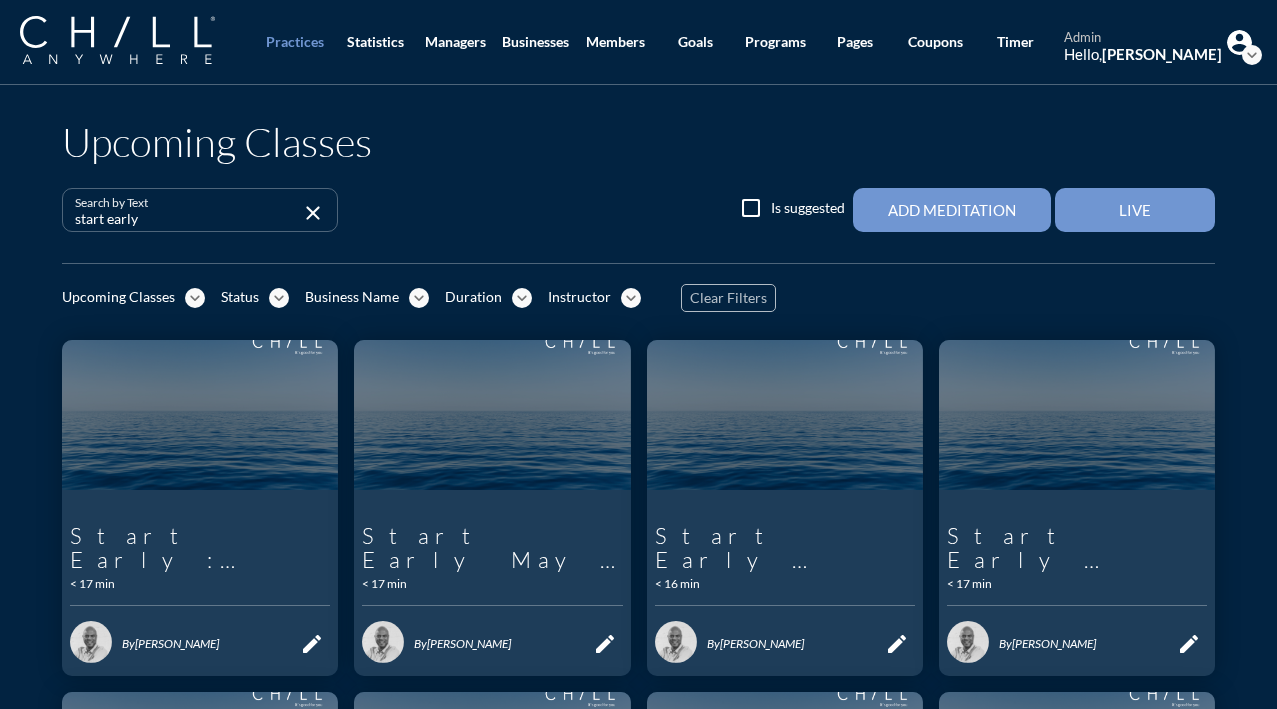 drag, startPoint x: 166, startPoint y: 213, endPoint x: 32, endPoint y: 209, distance: 134.0597 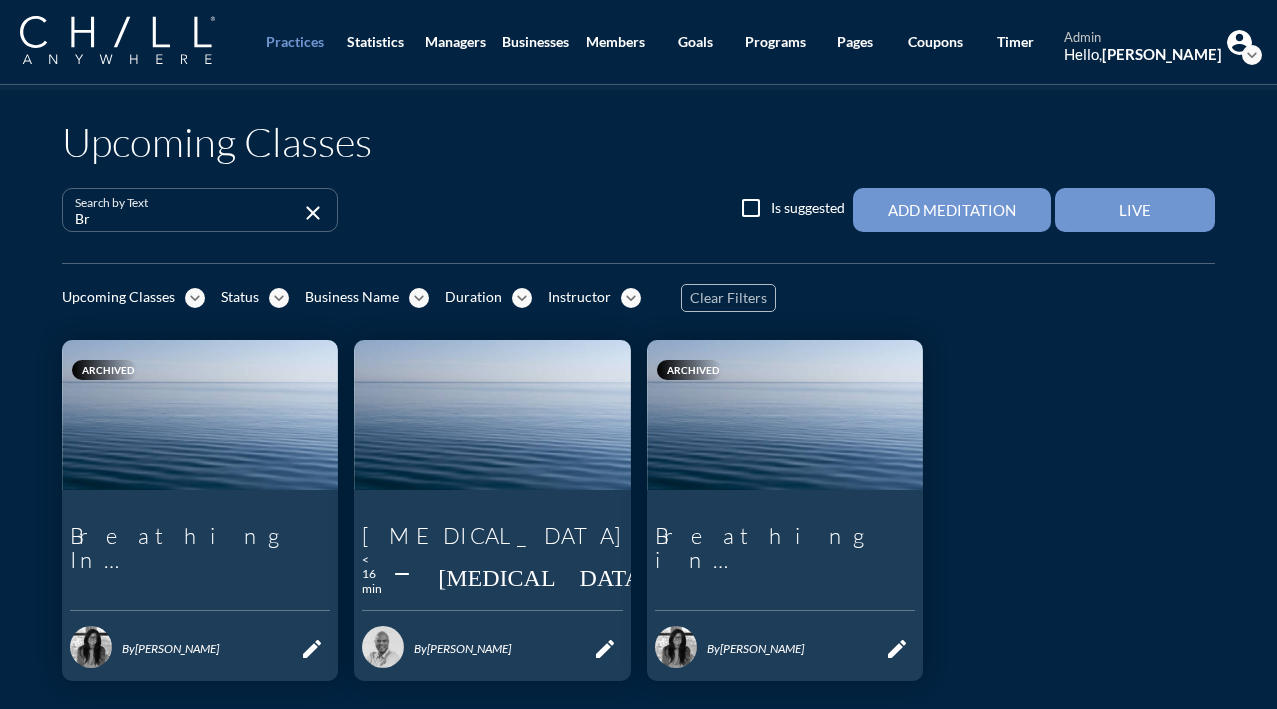 type on "B" 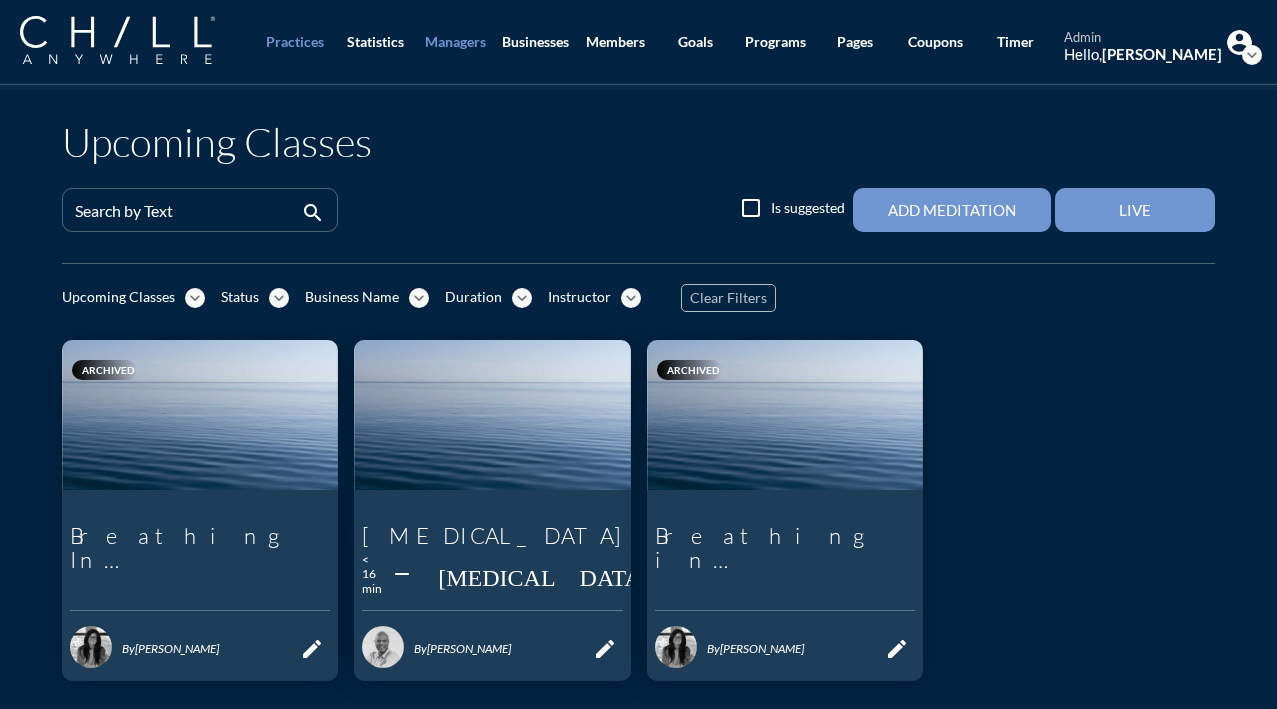 click on "Managers" at bounding box center (455, 42) 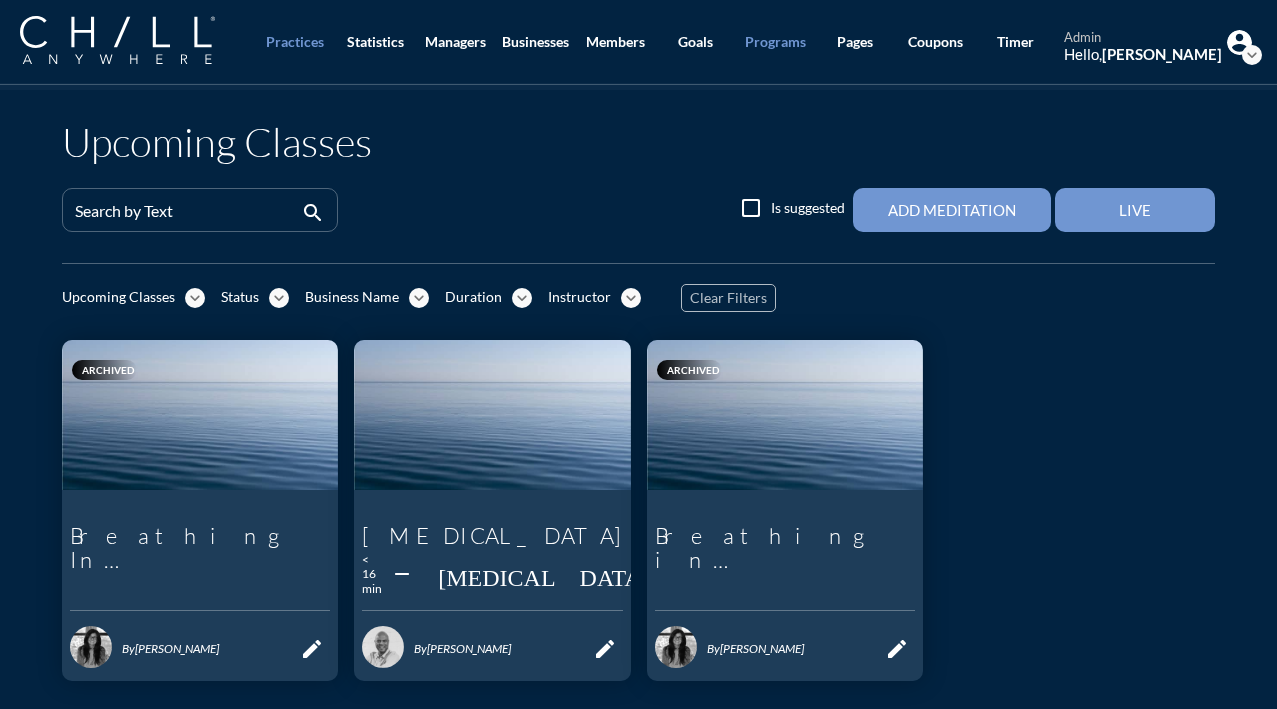 click on "Programs" at bounding box center [775, 42] 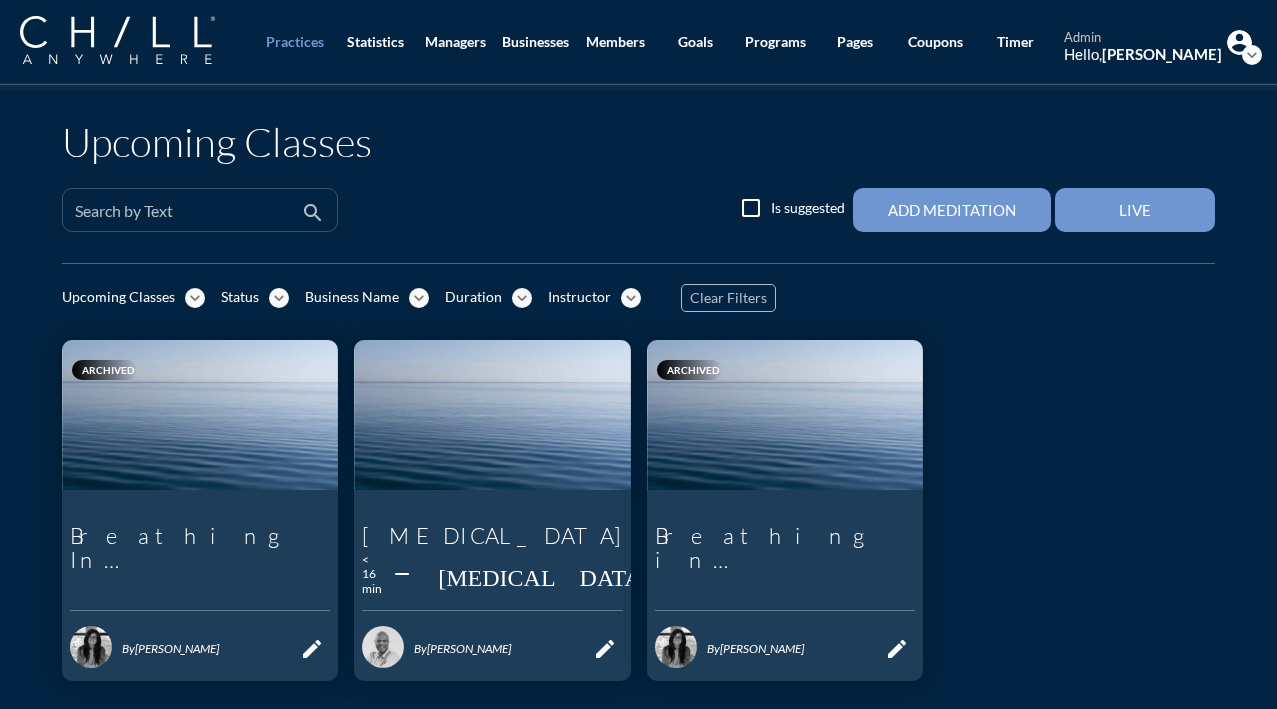 click on "Search by Text" at bounding box center [186, 210] 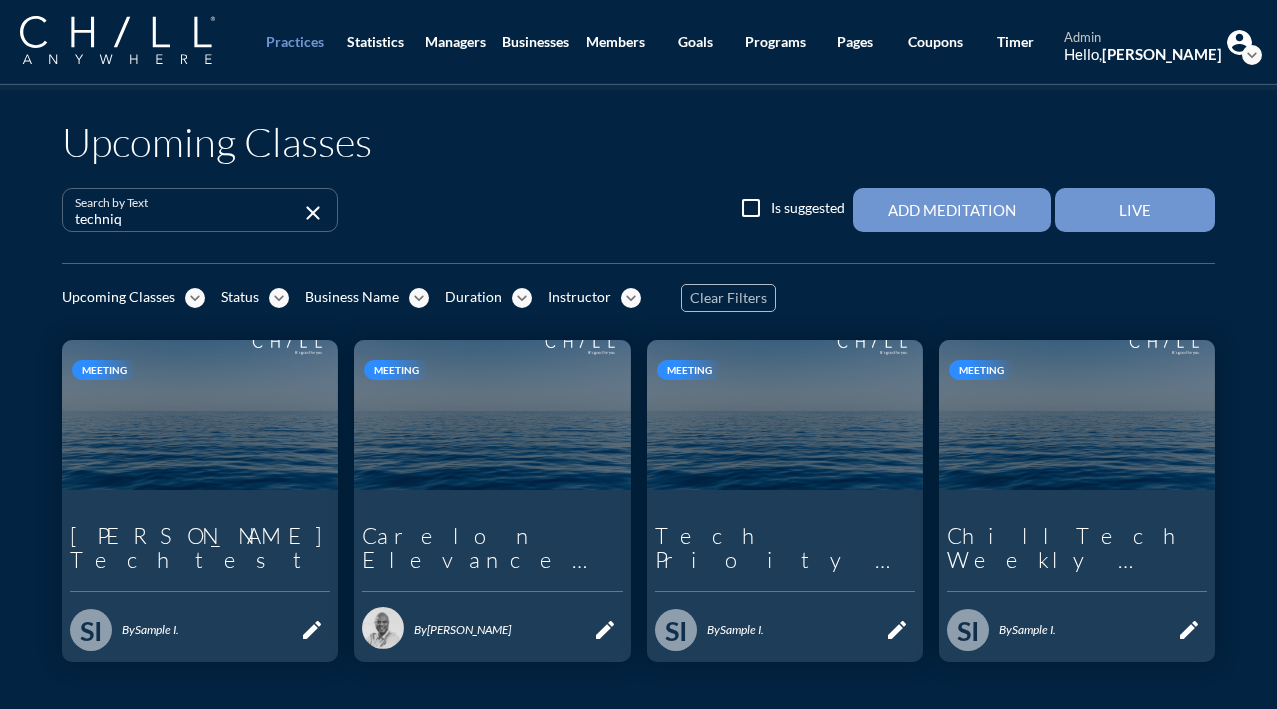 type on "techniqu" 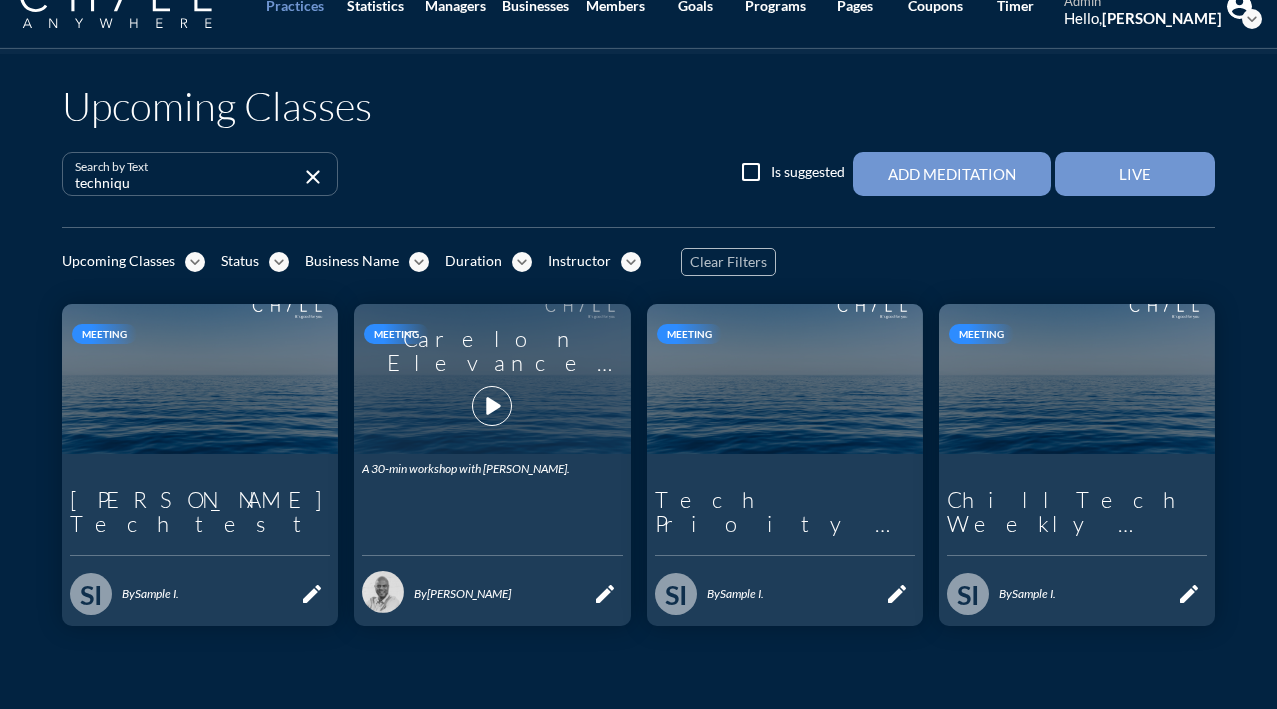 scroll, scrollTop: 0, scrollLeft: 0, axis: both 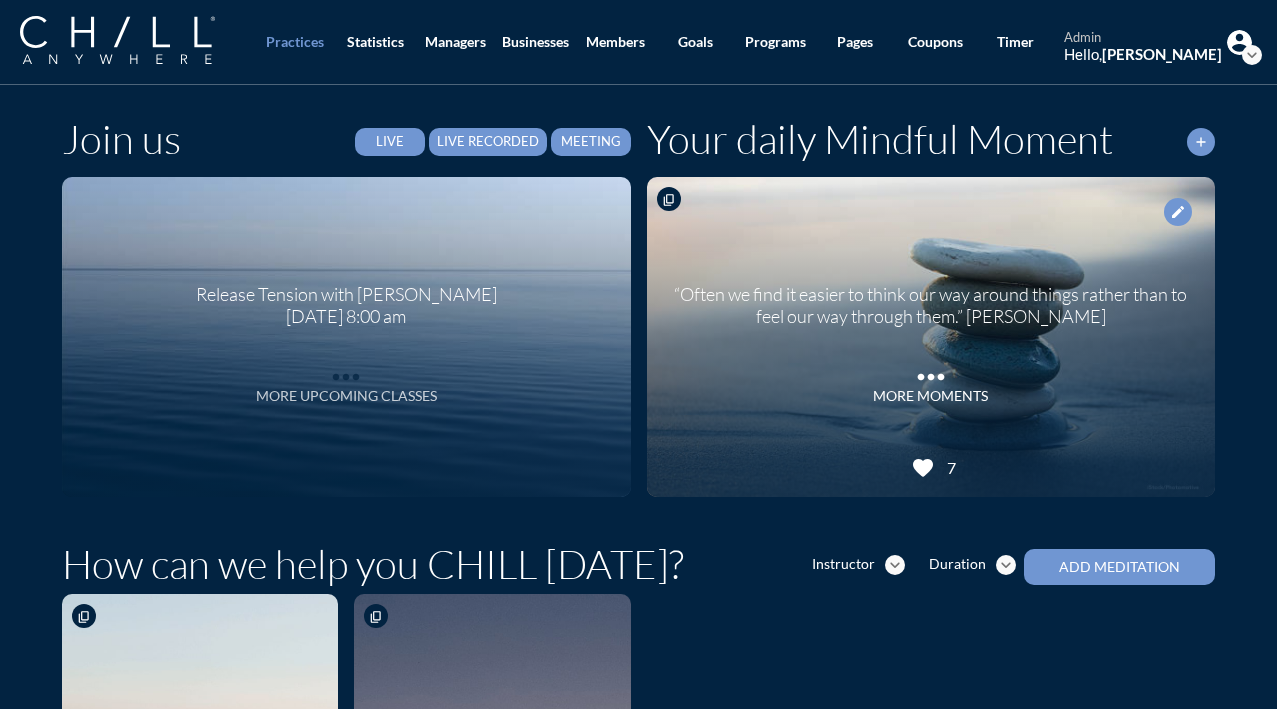 click on "More Upcoming Classes" at bounding box center (346, 396) 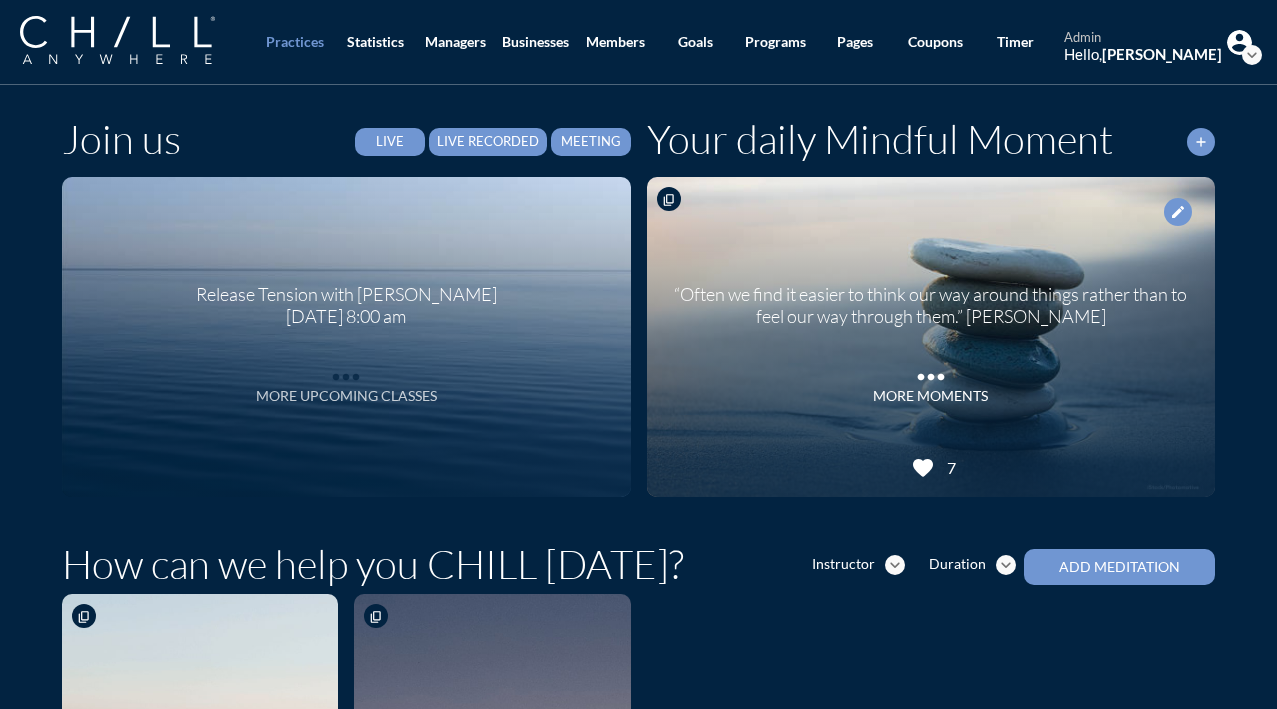 click on "More Upcoming Classes" at bounding box center (346, 396) 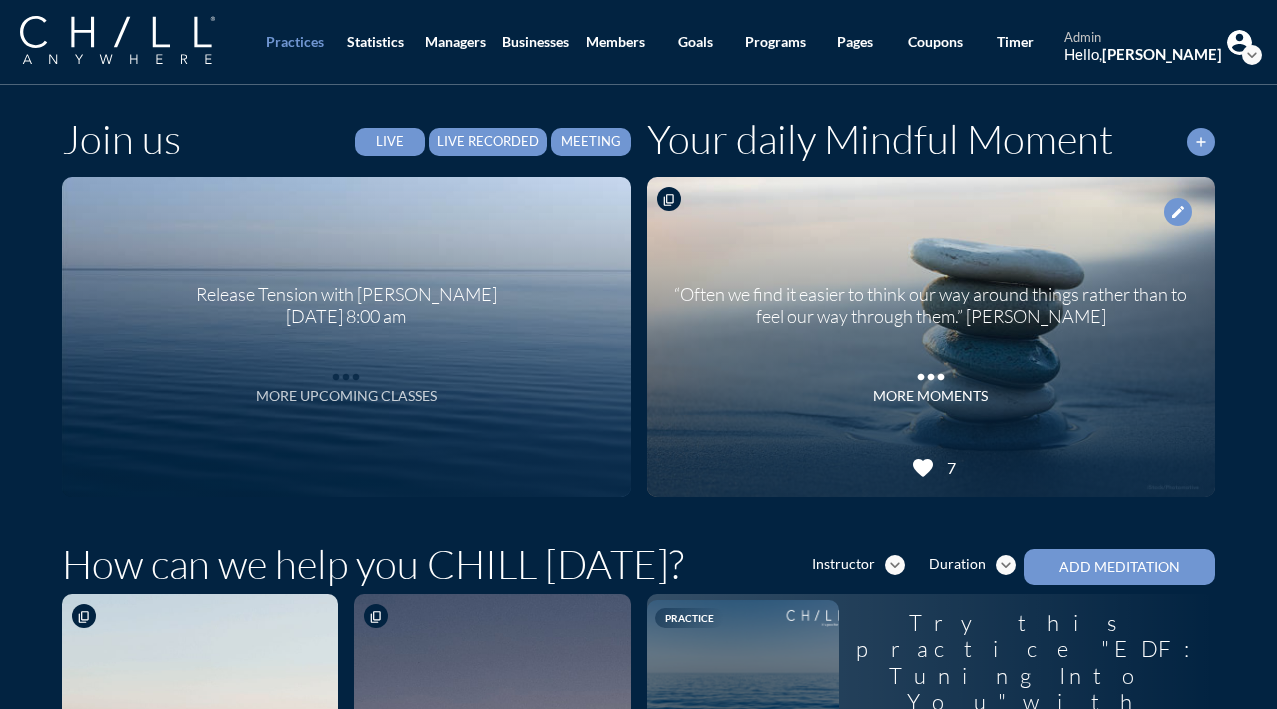 click on "More Upcoming Classes" at bounding box center (346, 396) 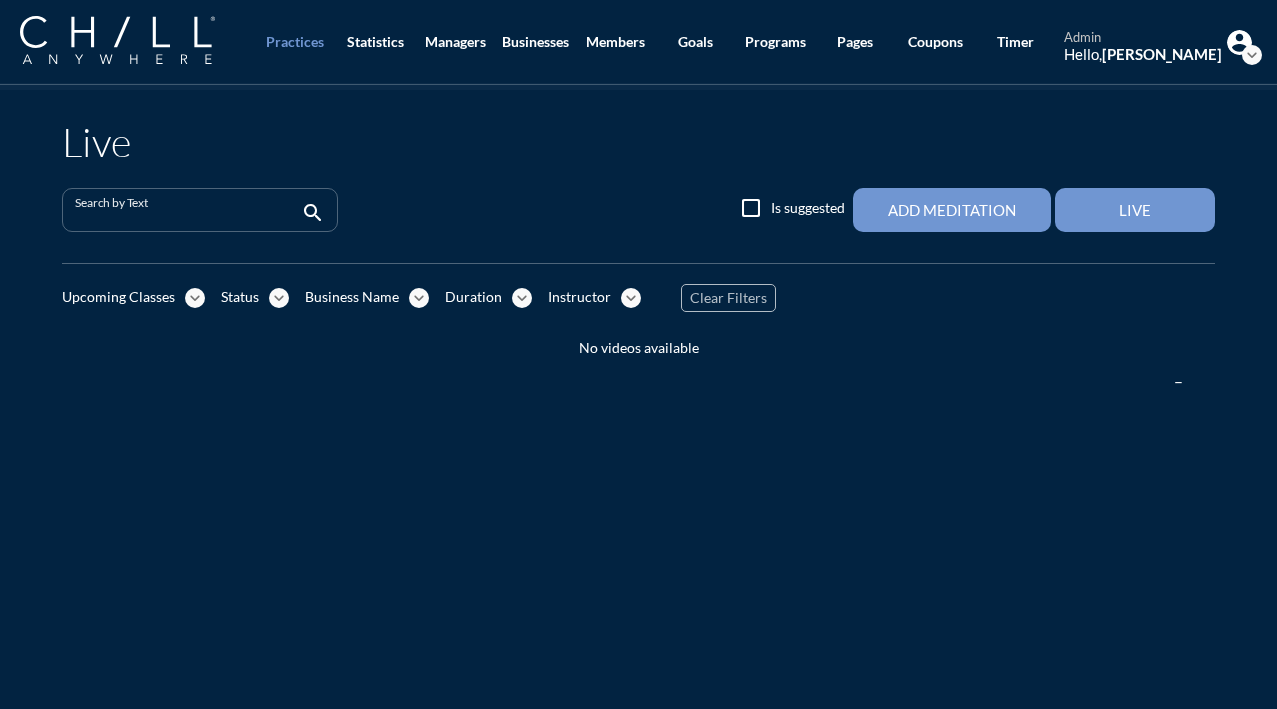 click at bounding box center [186, 218] 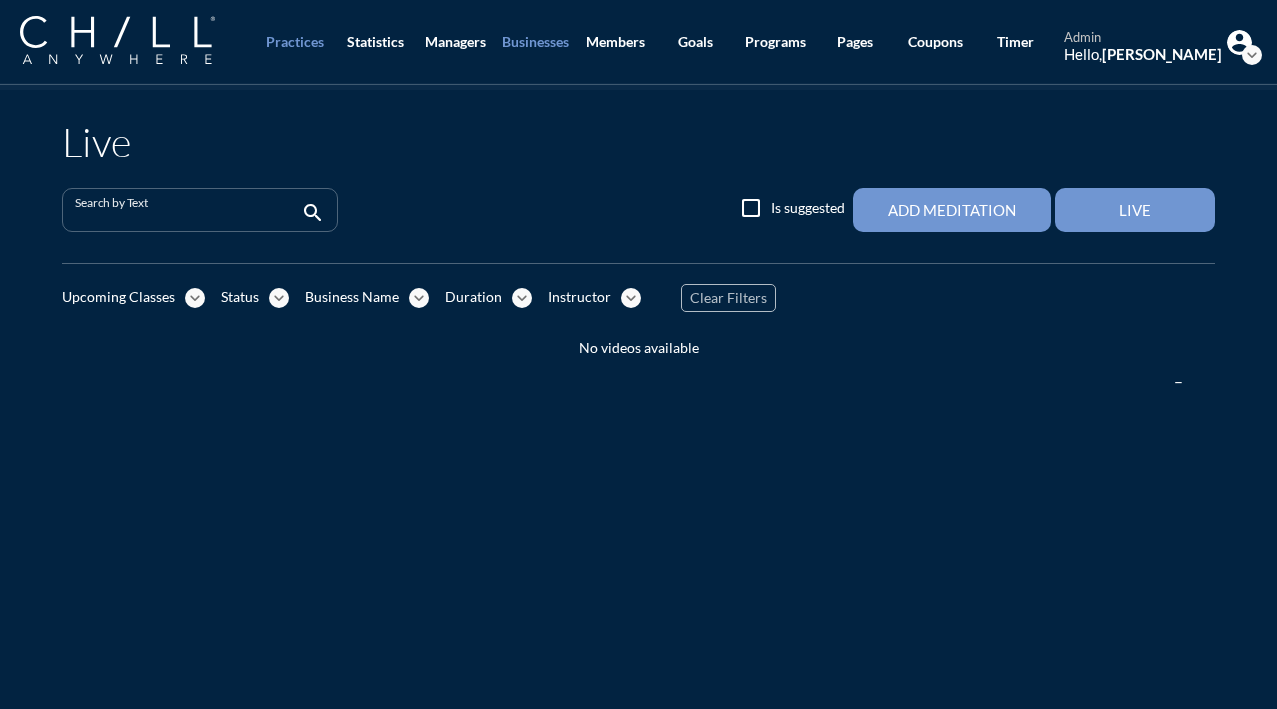click on "Businesses" at bounding box center [535, 42] 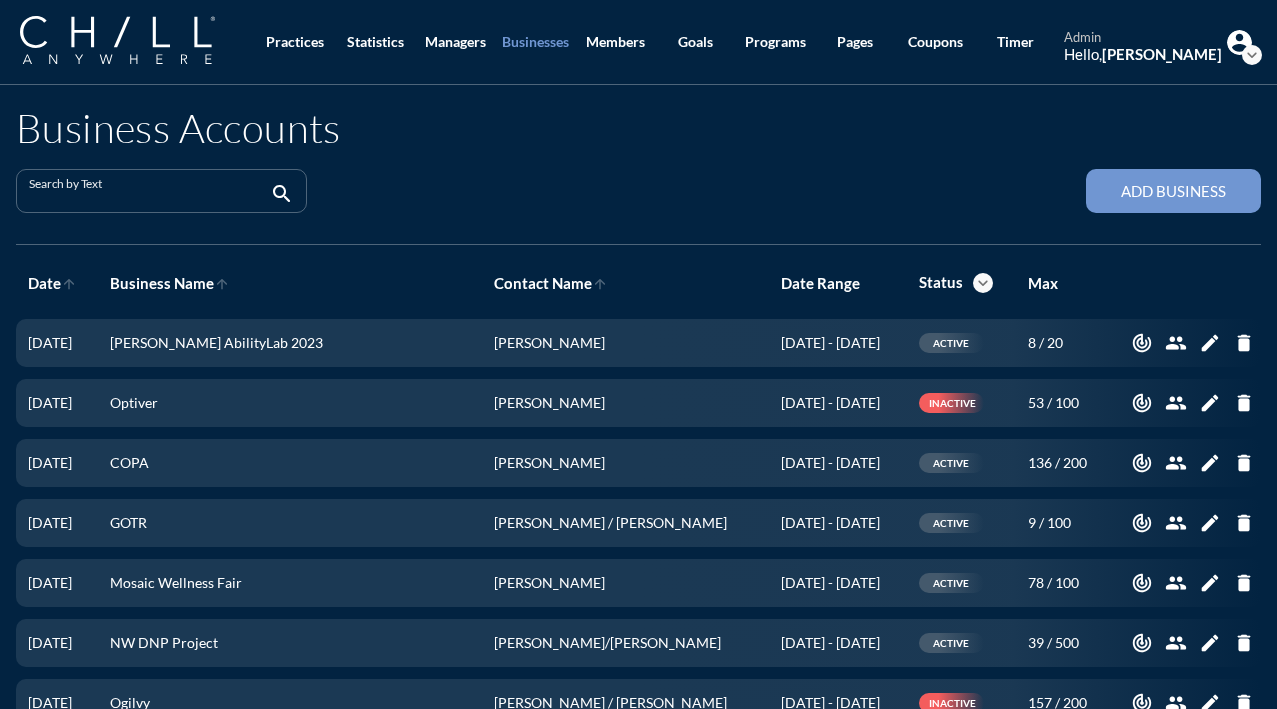 click at bounding box center [147, 199] 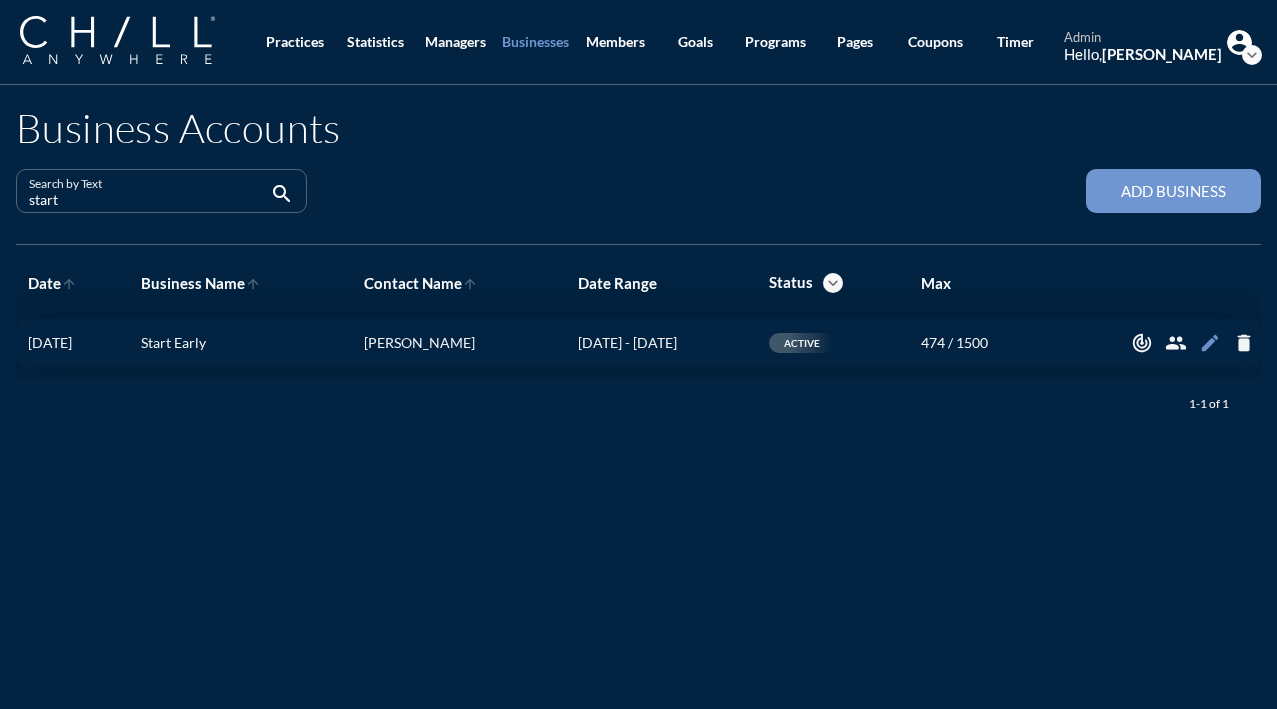 type on "start" 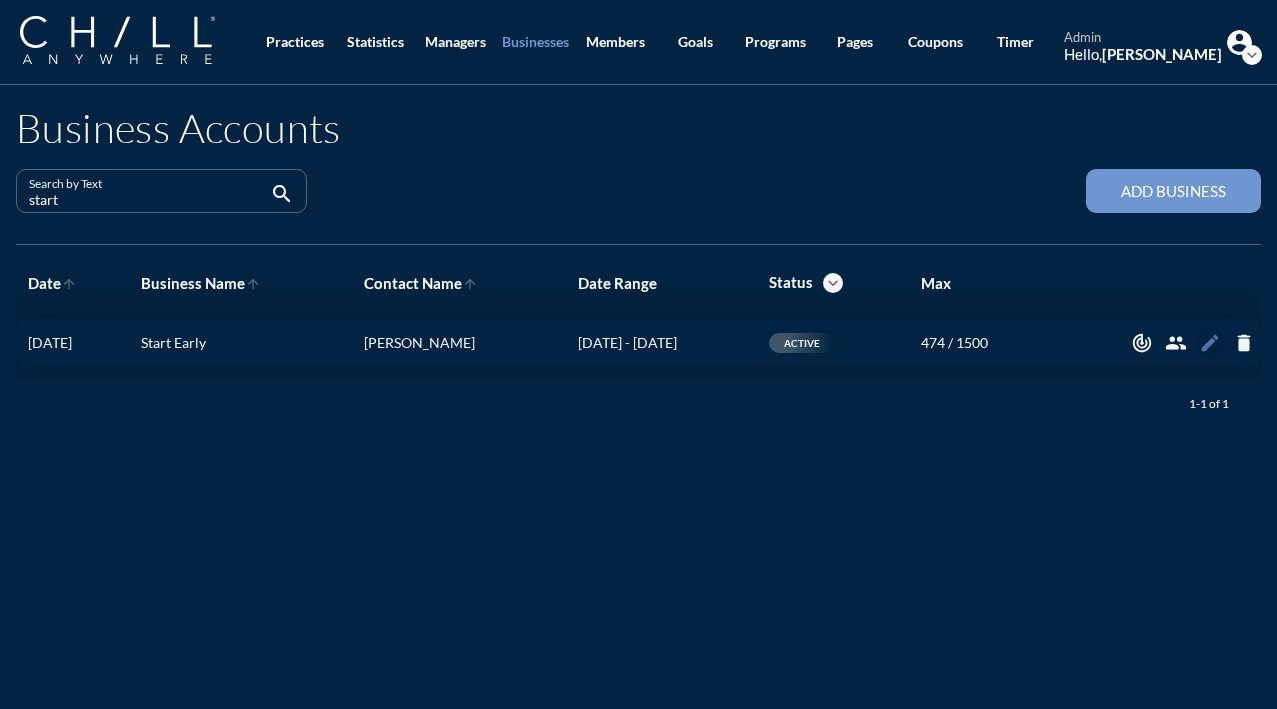 click on "edit" at bounding box center (1210, 343) 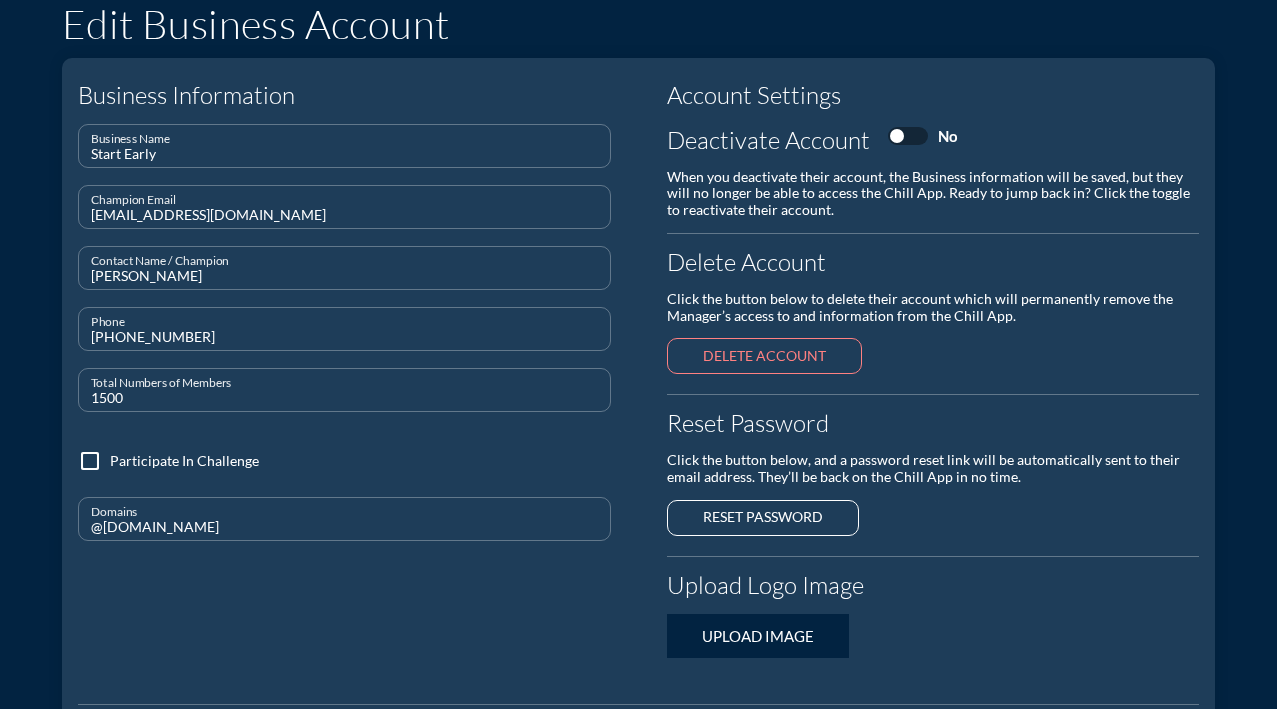 scroll, scrollTop: 773, scrollLeft: 0, axis: vertical 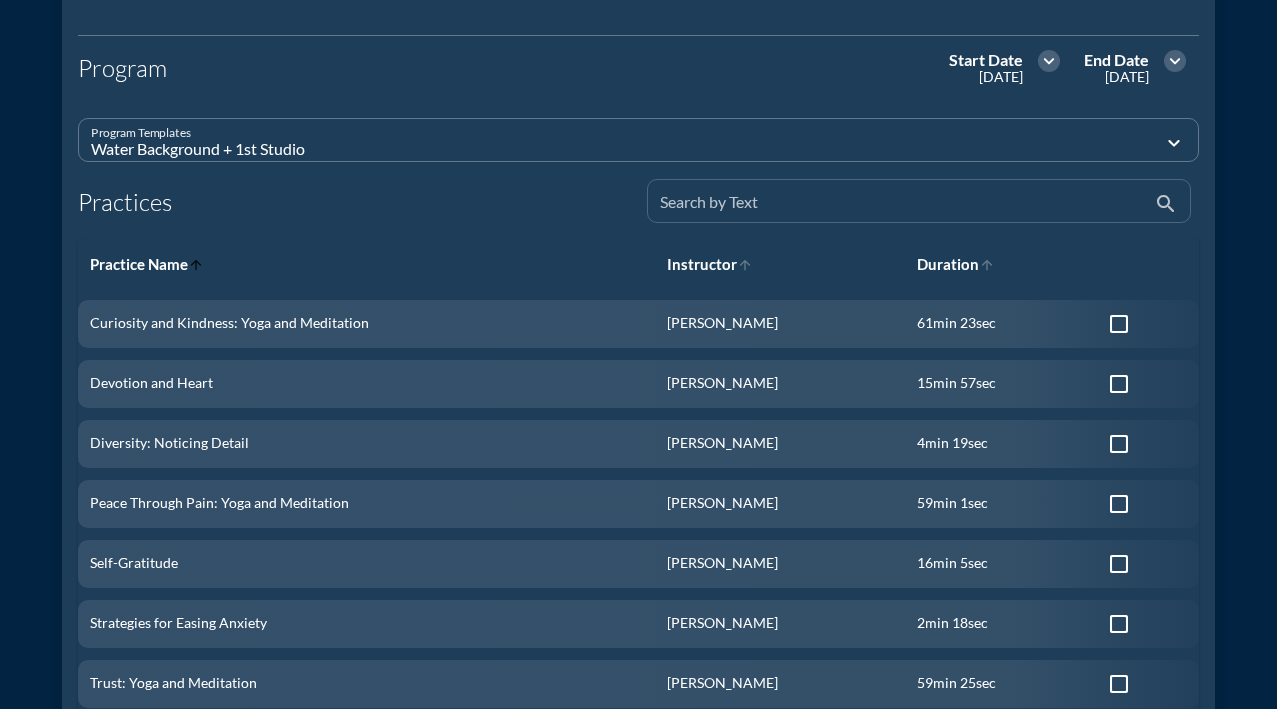 click at bounding box center (905, 209) 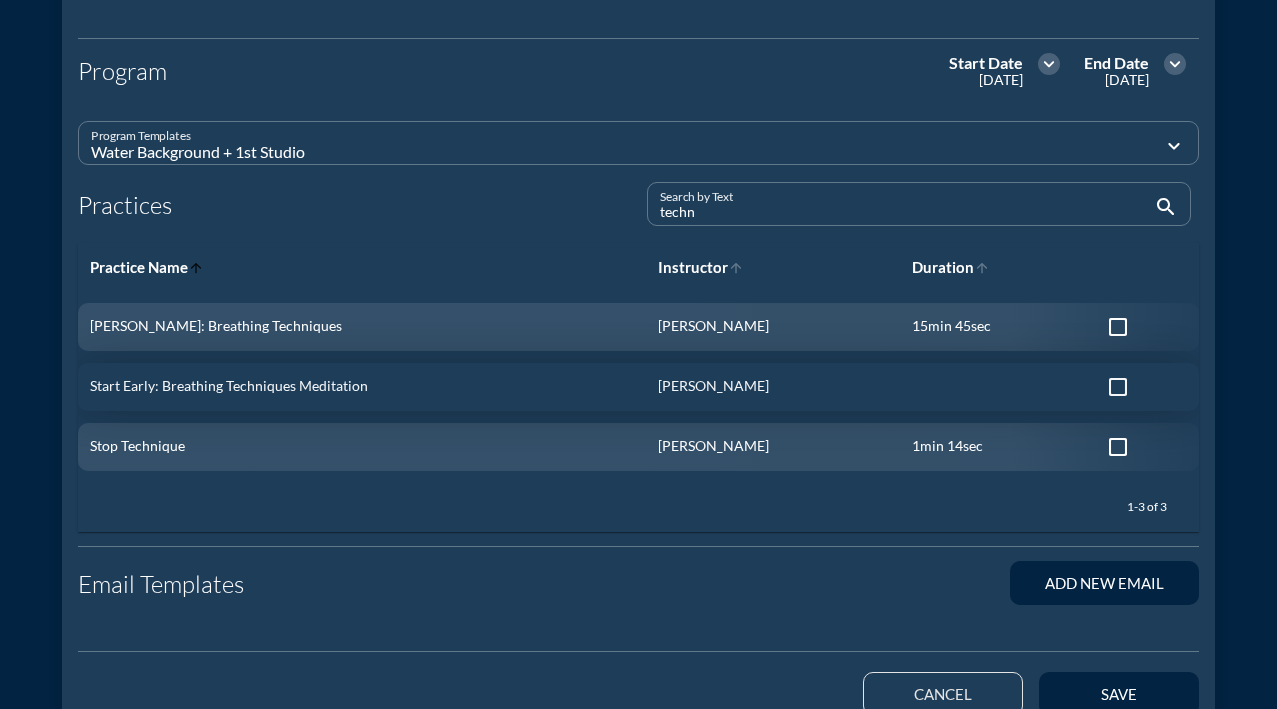 scroll, scrollTop: 769, scrollLeft: 0, axis: vertical 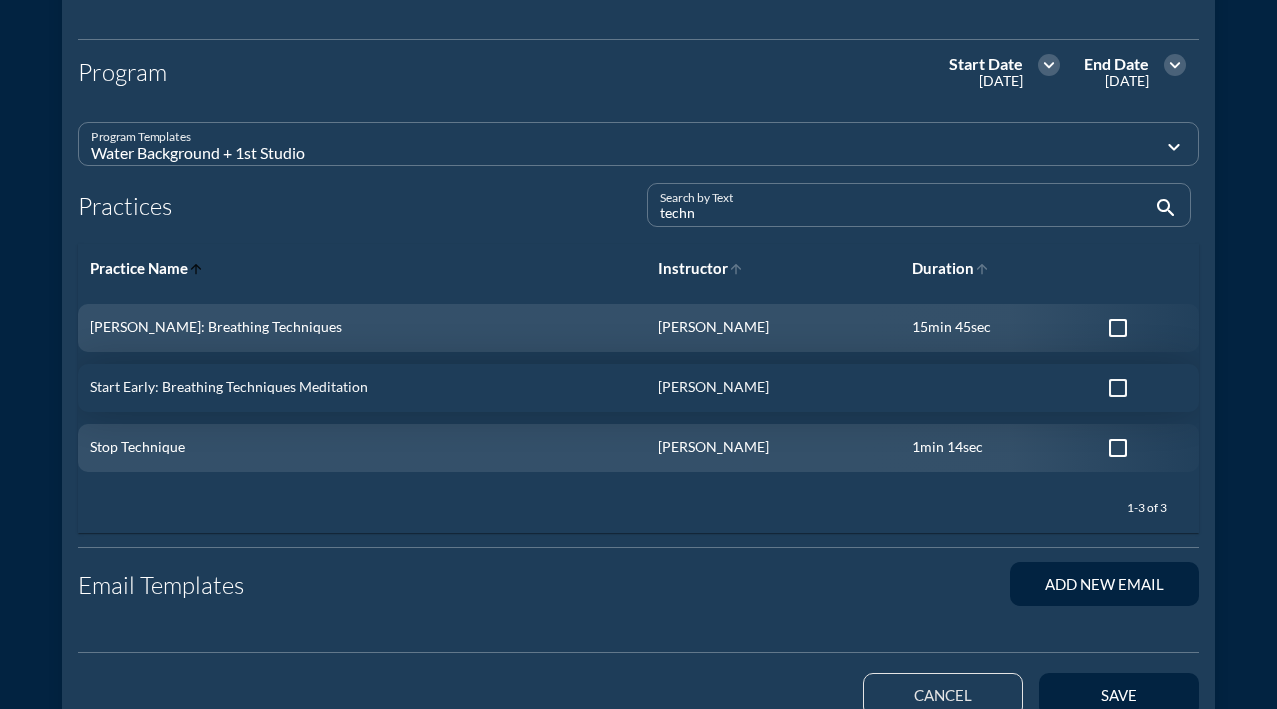 type on "techn" 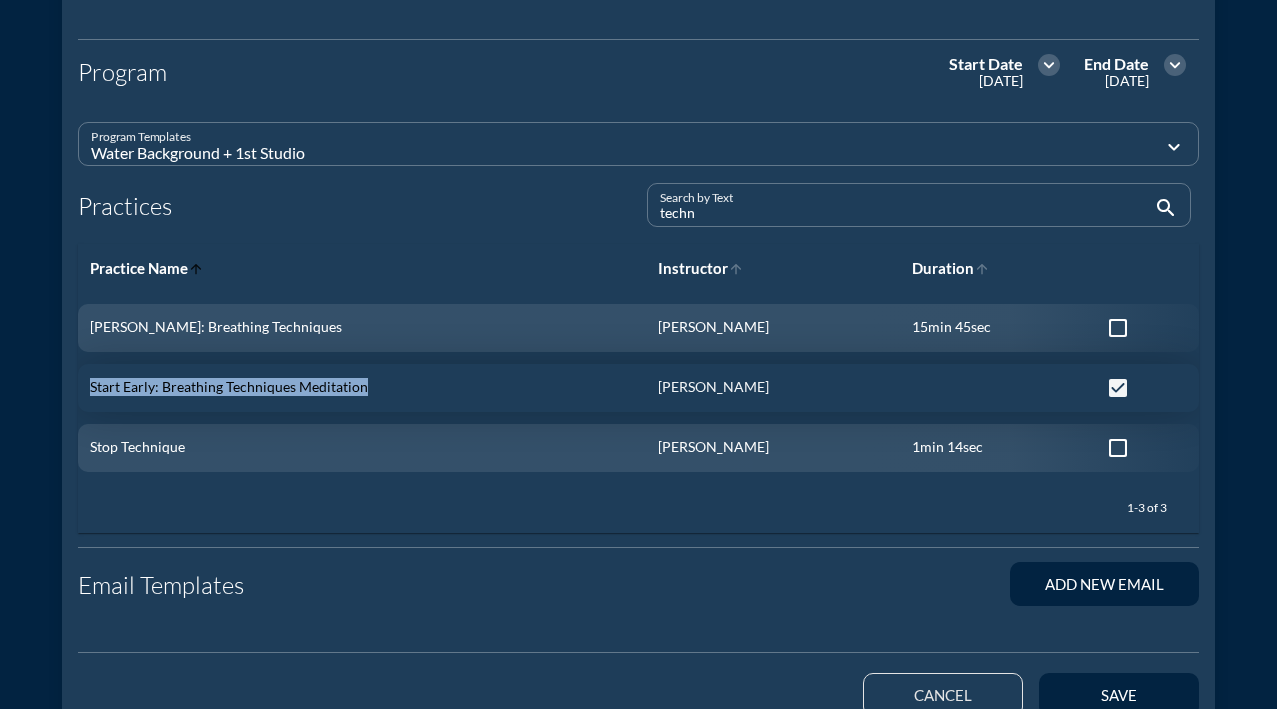drag, startPoint x: 369, startPoint y: 387, endPoint x: 81, endPoint y: 390, distance: 288.01562 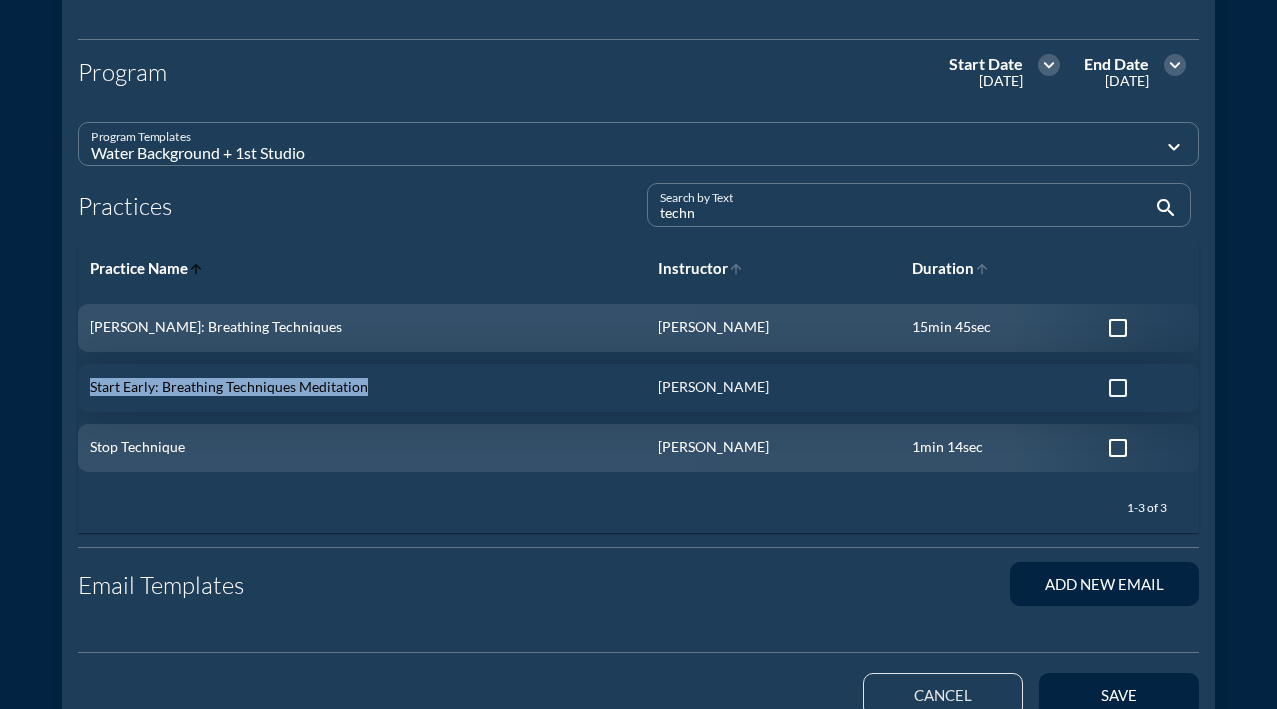 copy on "Start Early: Breathing Techniques Meditation" 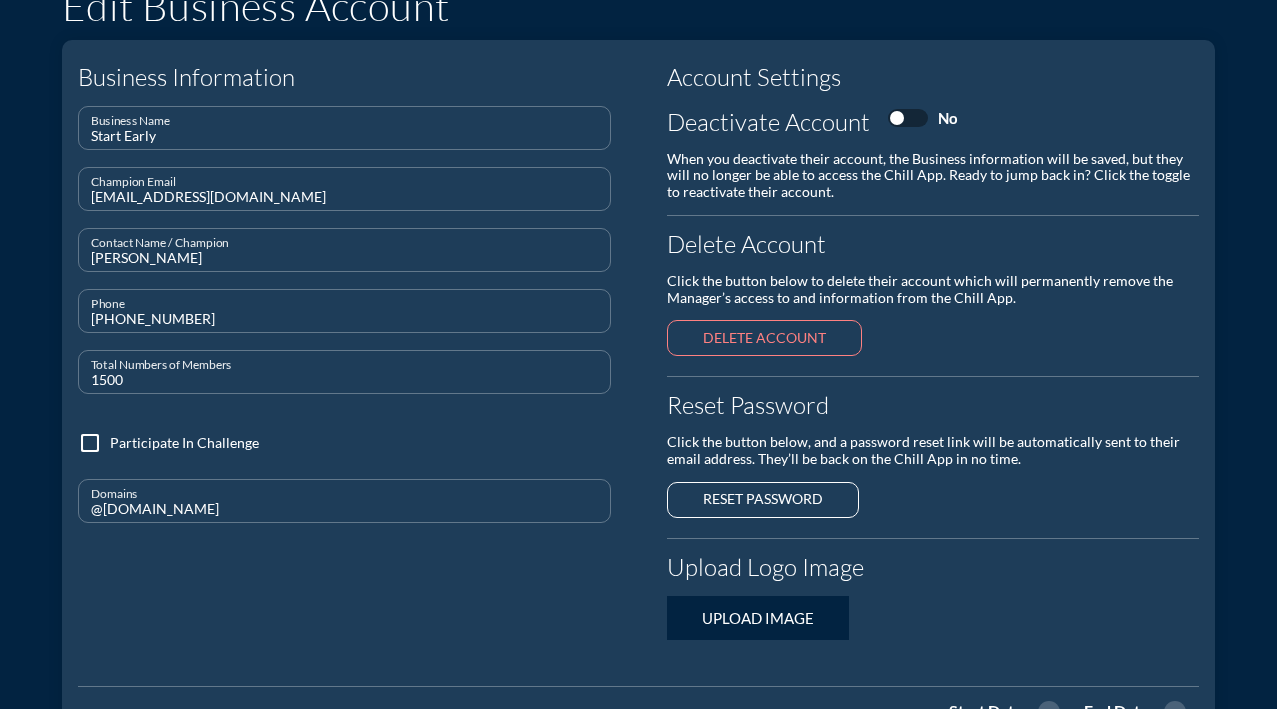 scroll, scrollTop: 0, scrollLeft: 0, axis: both 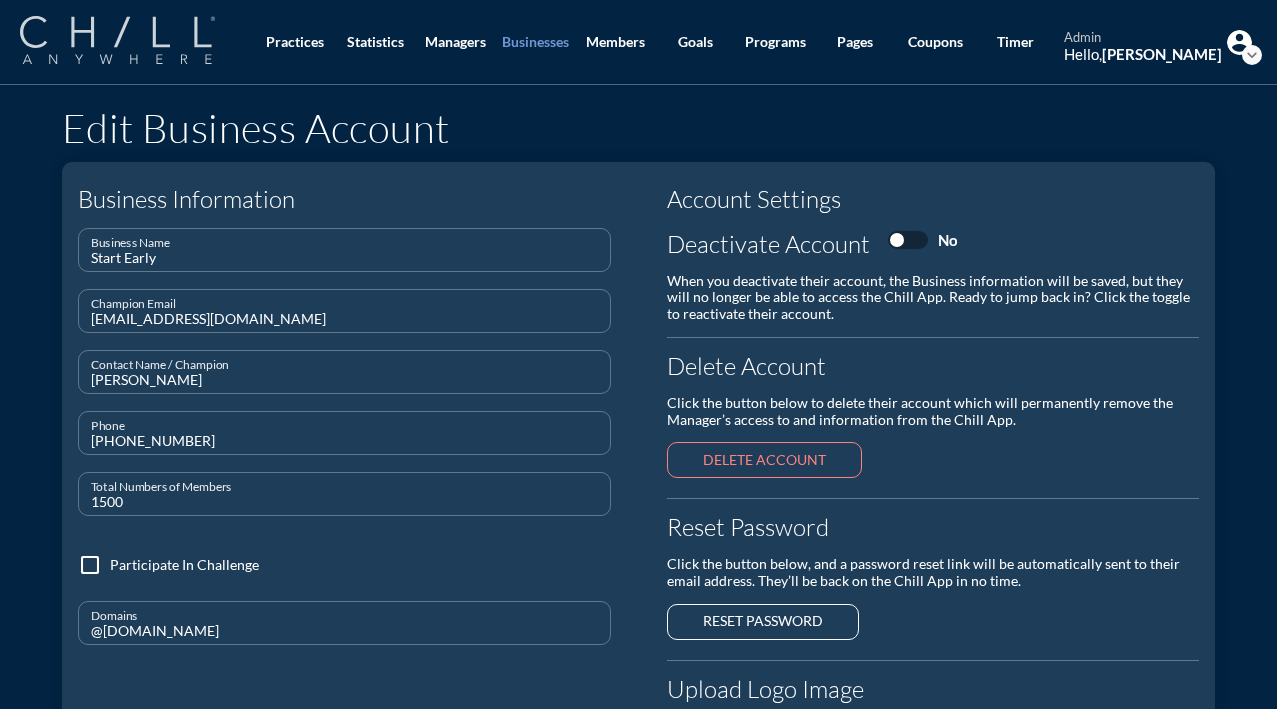 click at bounding box center [117, 40] 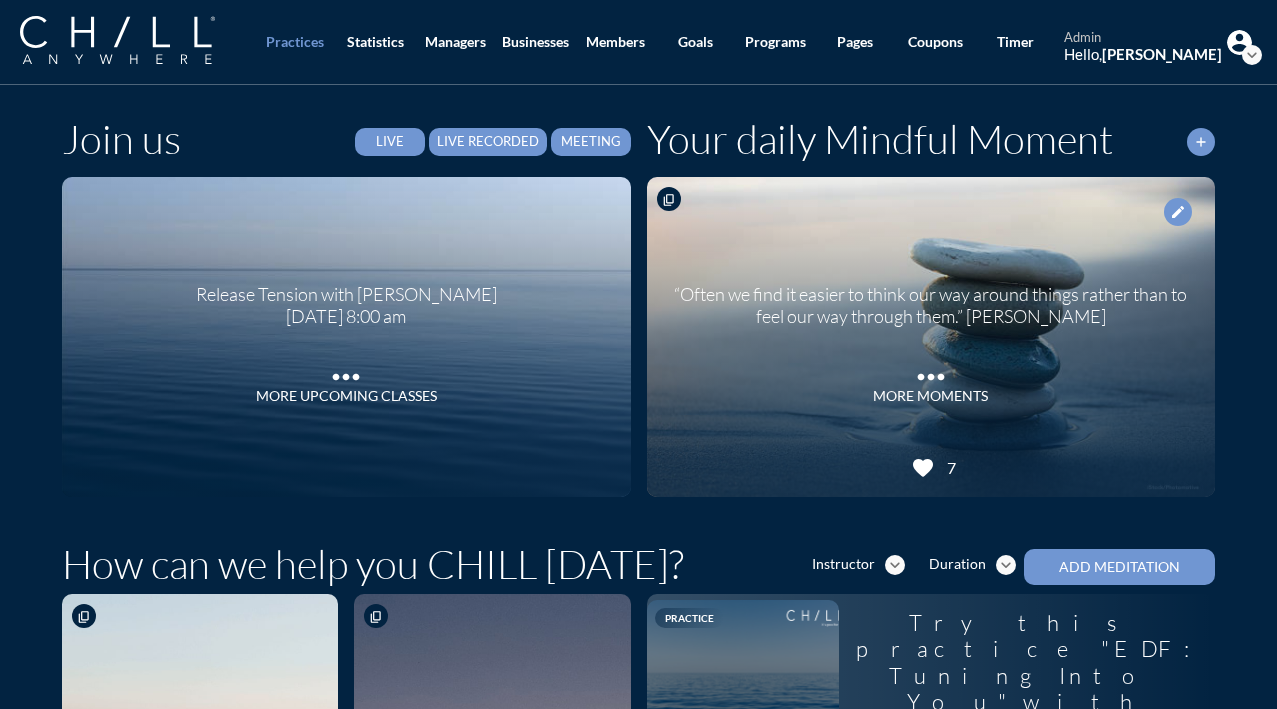 click on "add" at bounding box center (1201, 142) 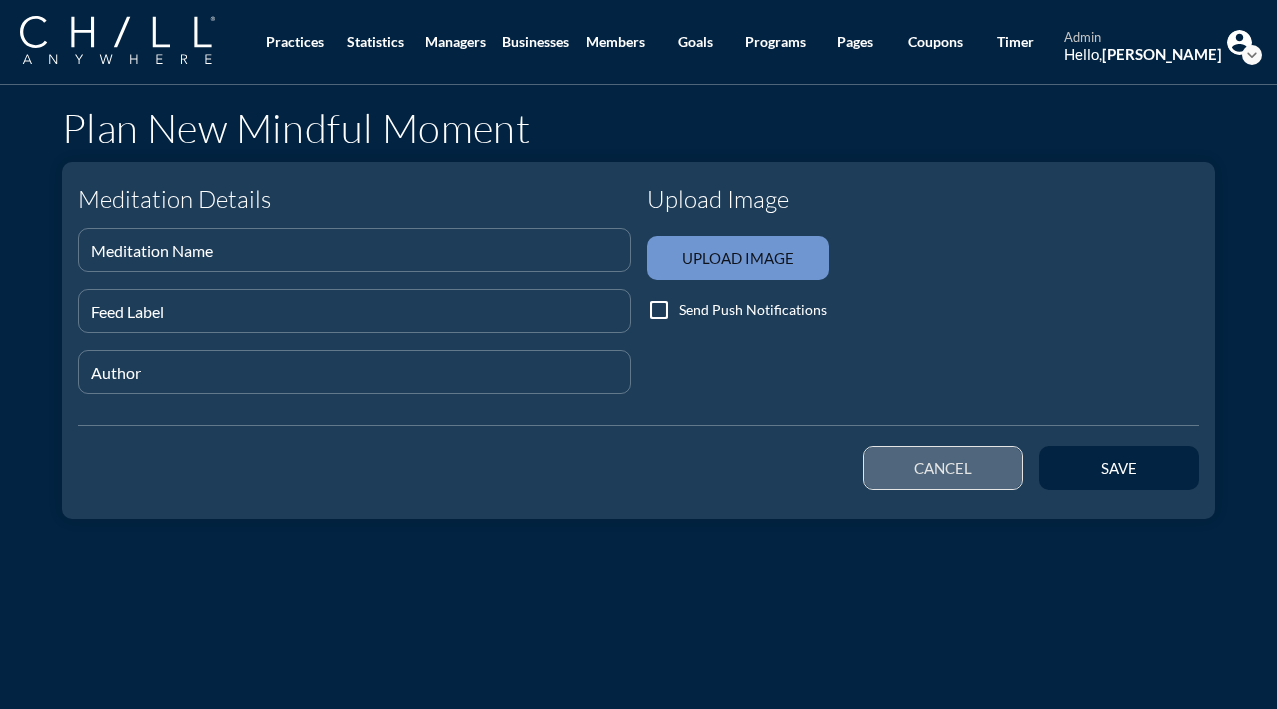 click on "cancel" at bounding box center (943, 468) 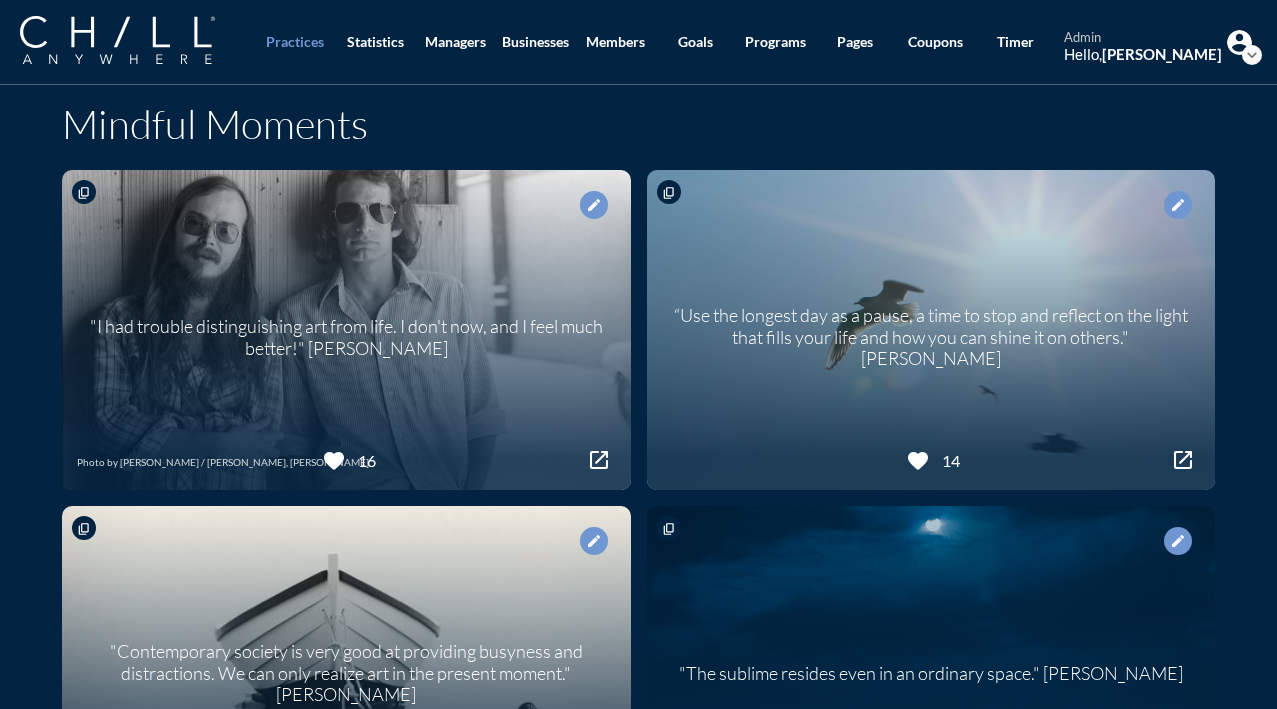 click on "Practices" at bounding box center [295, 42] 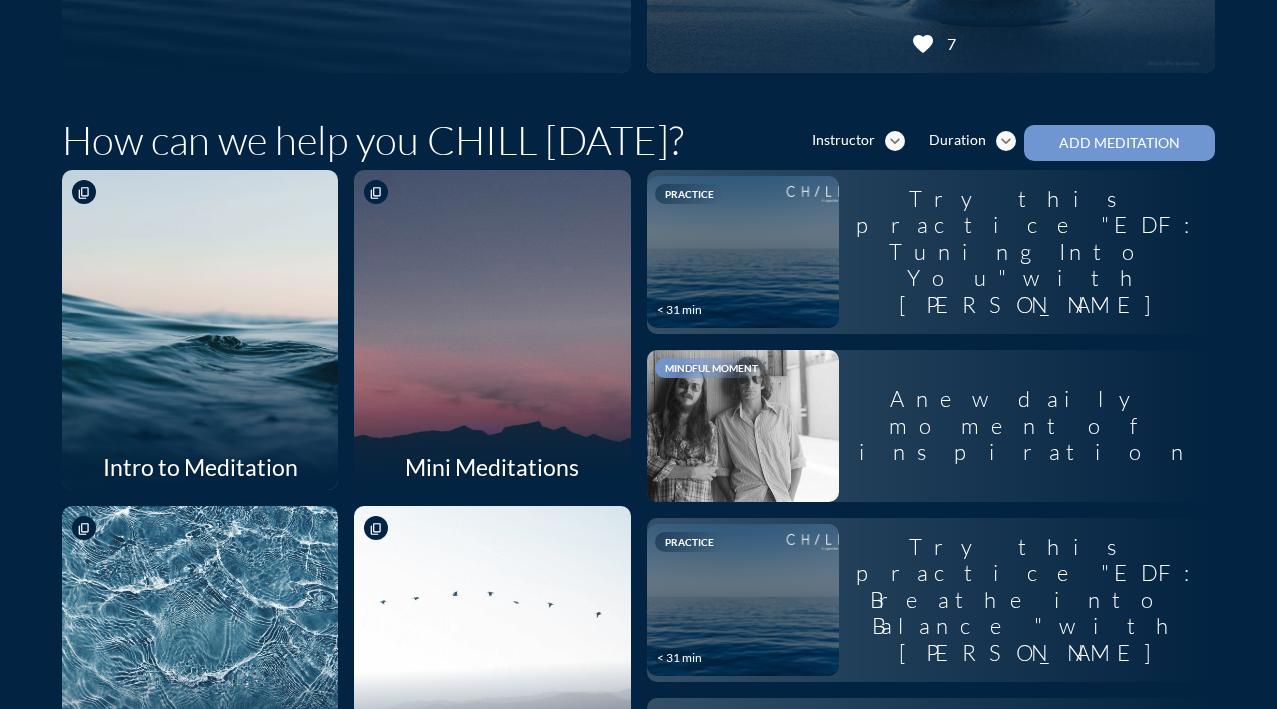 scroll, scrollTop: 0, scrollLeft: 0, axis: both 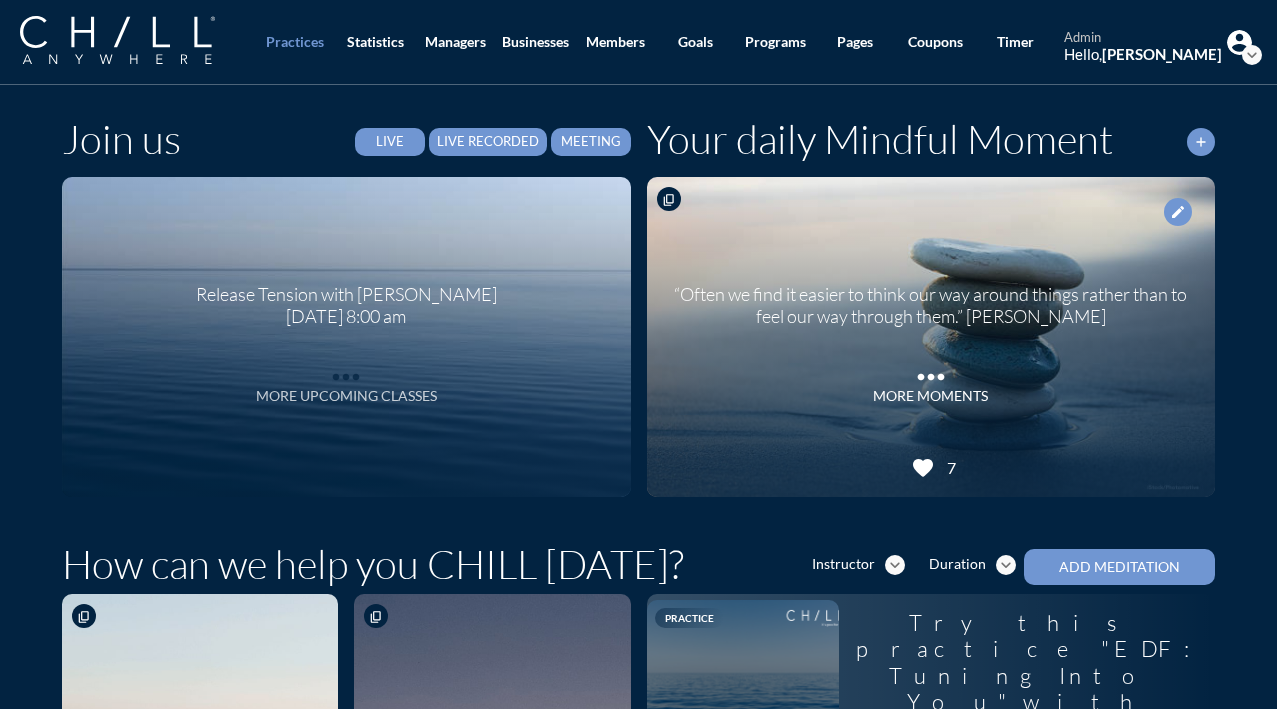 click on "More Upcoming Classes" at bounding box center (346, 396) 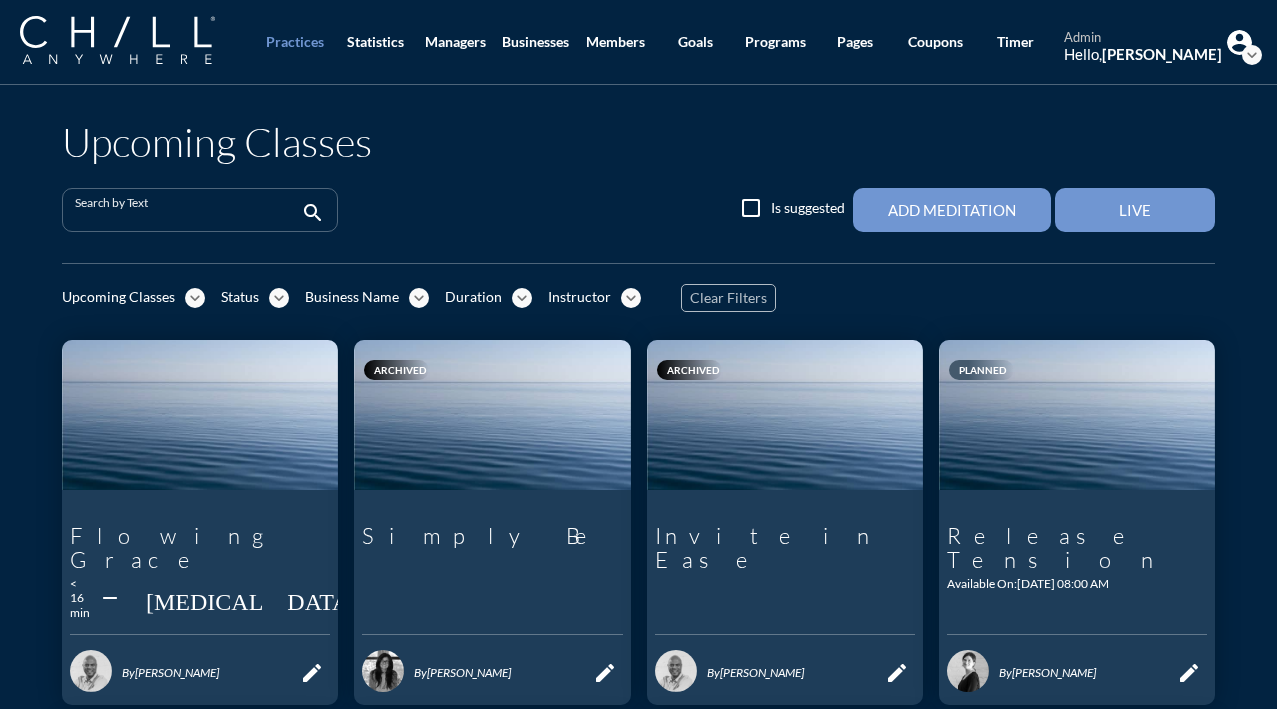 click at bounding box center (186, 218) 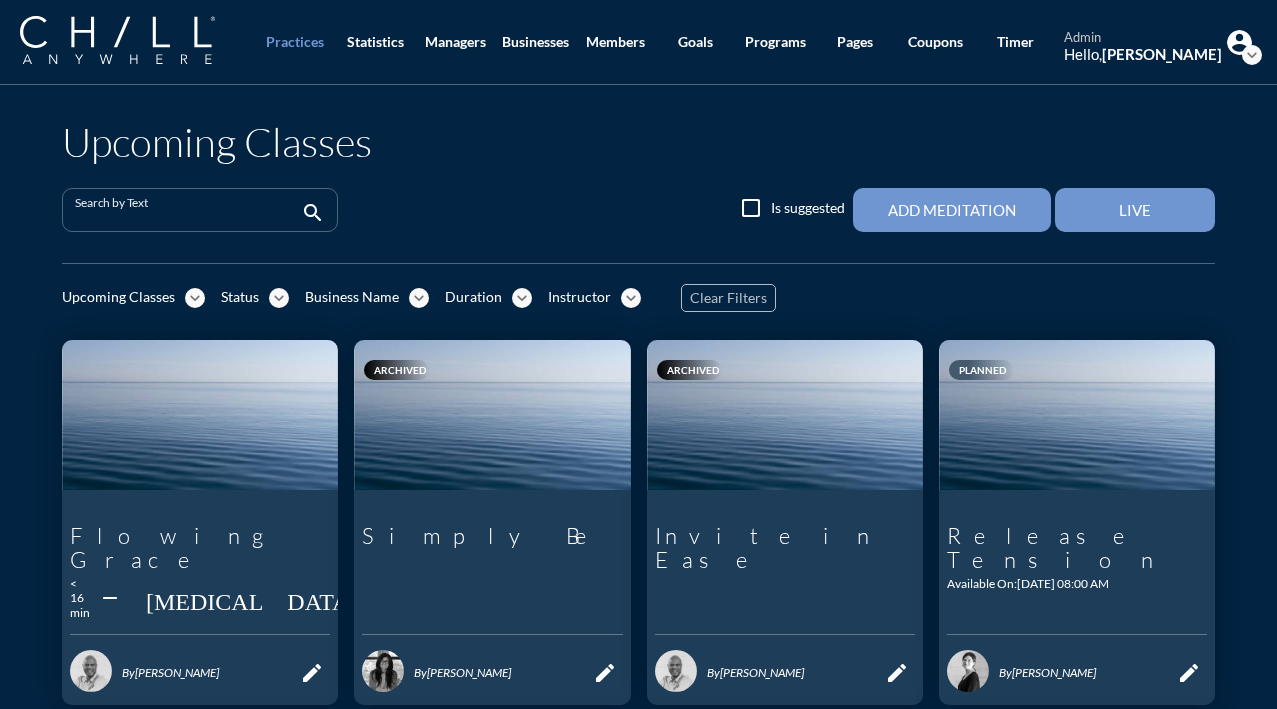 paste on "Start Early: Breathing Techniques Meditation" 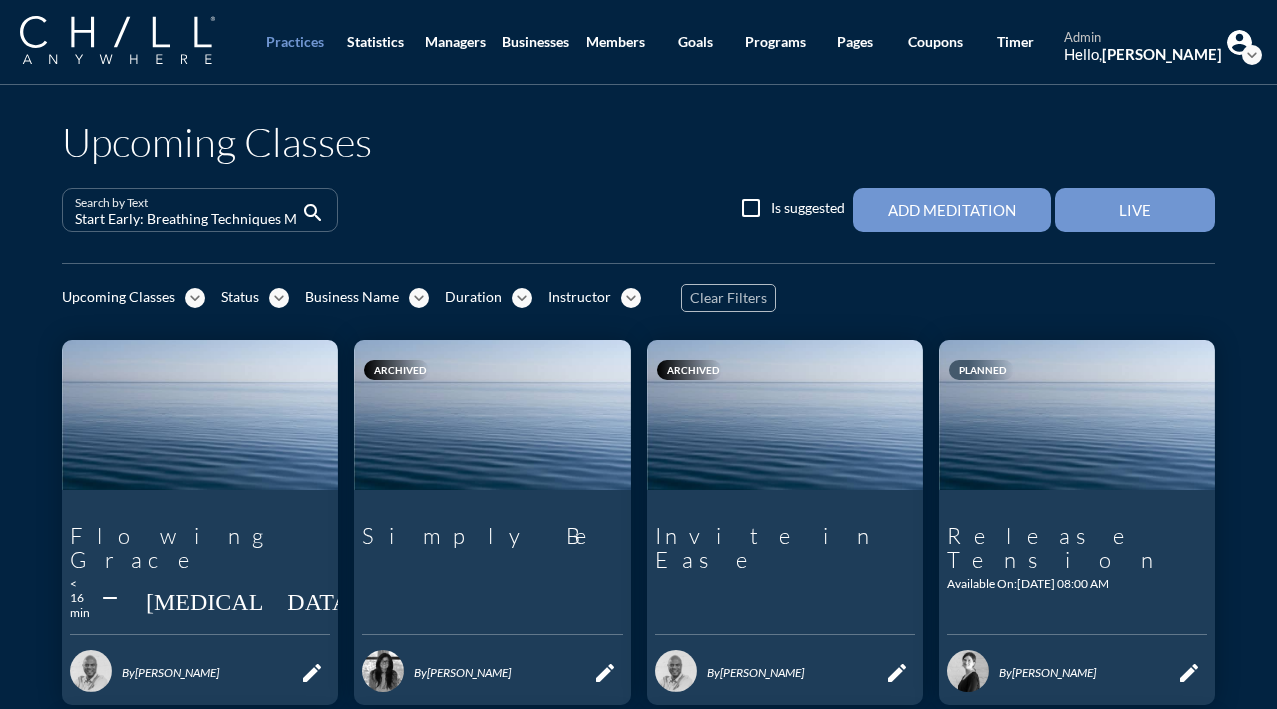 scroll, scrollTop: 0, scrollLeft: 52, axis: horizontal 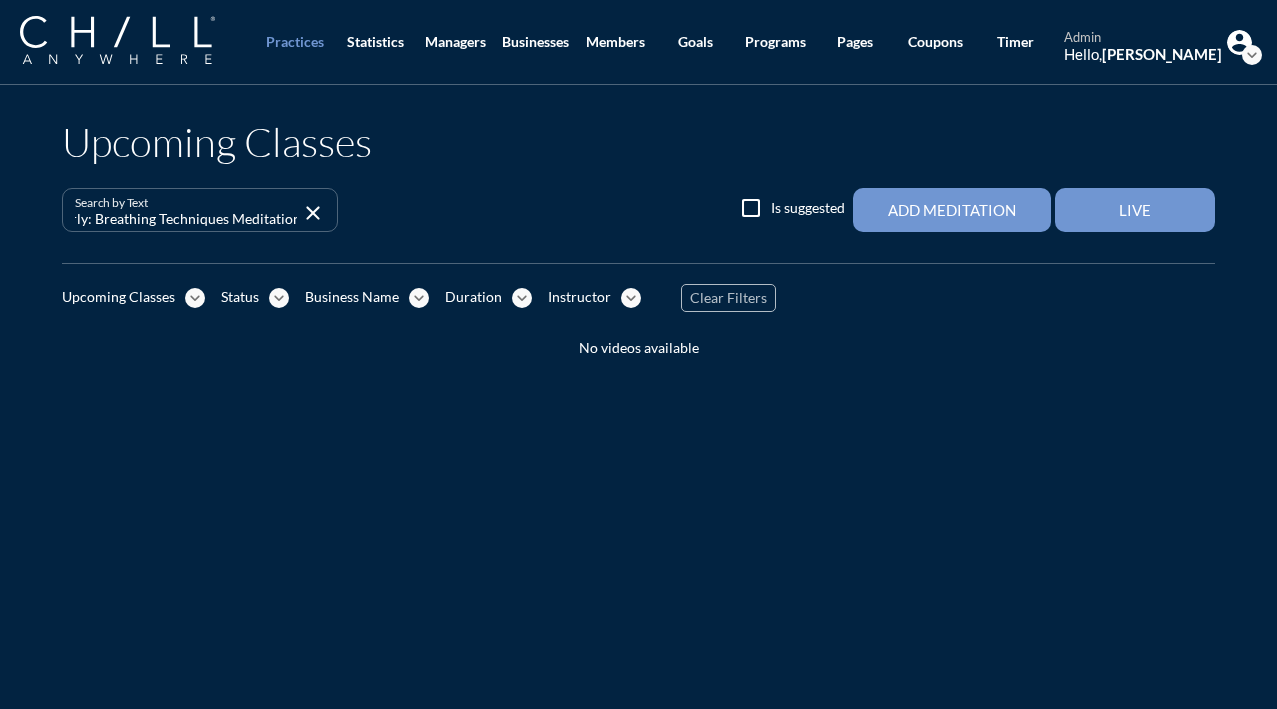 type on "Start Early: Breathing Techniques Meditation" 